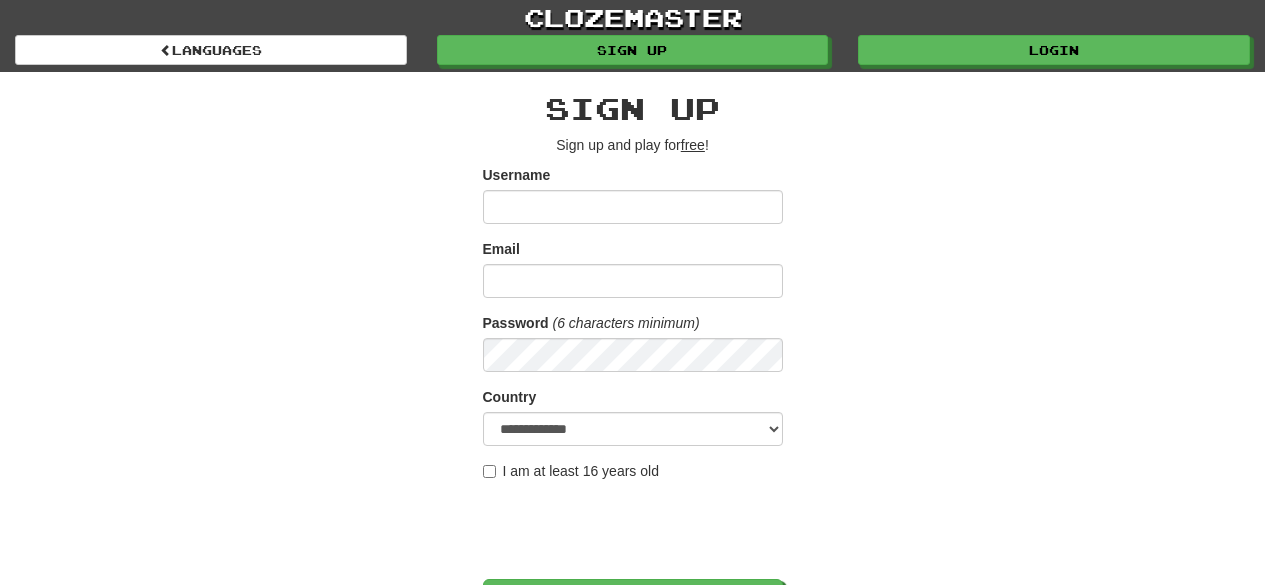 scroll, scrollTop: 0, scrollLeft: 0, axis: both 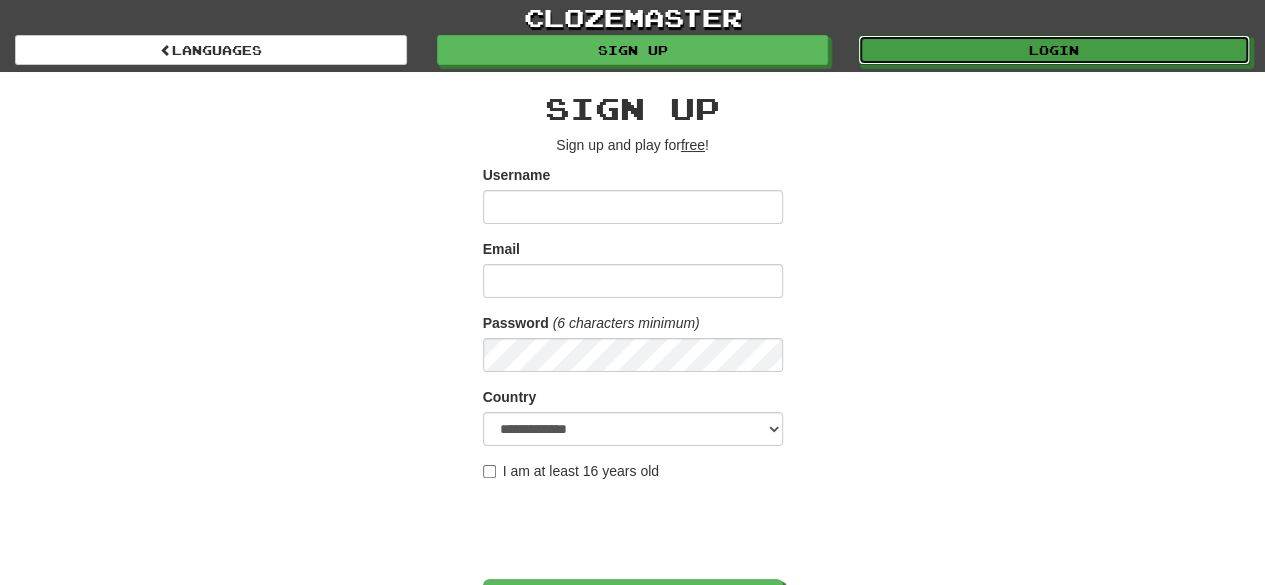 click on "Login" at bounding box center [1054, 50] 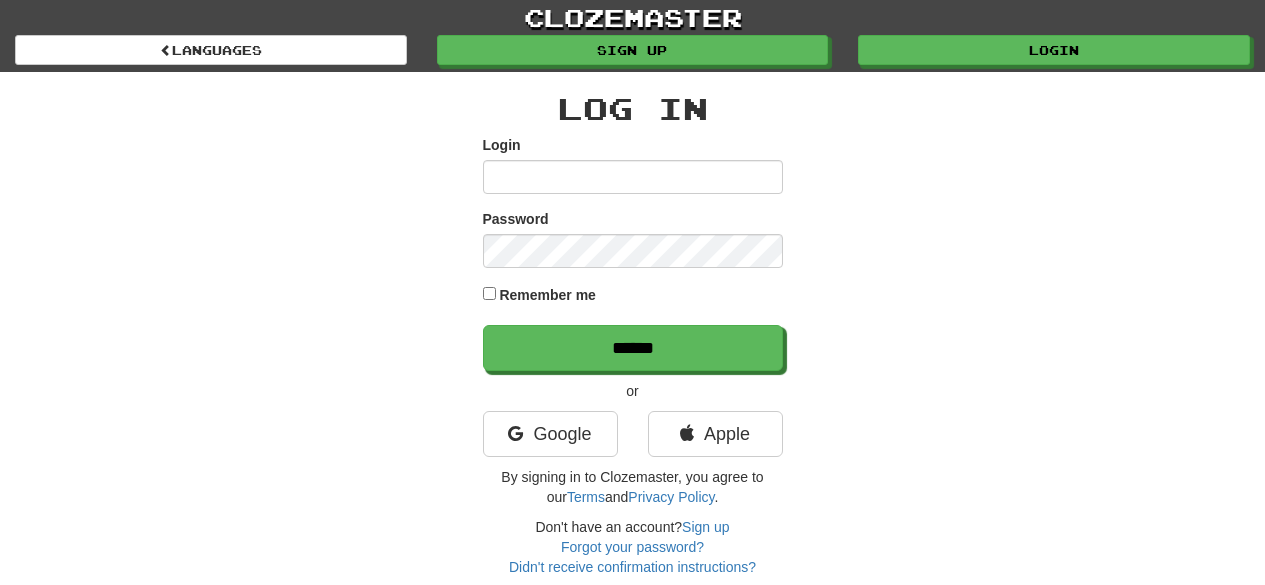 scroll, scrollTop: 0, scrollLeft: 0, axis: both 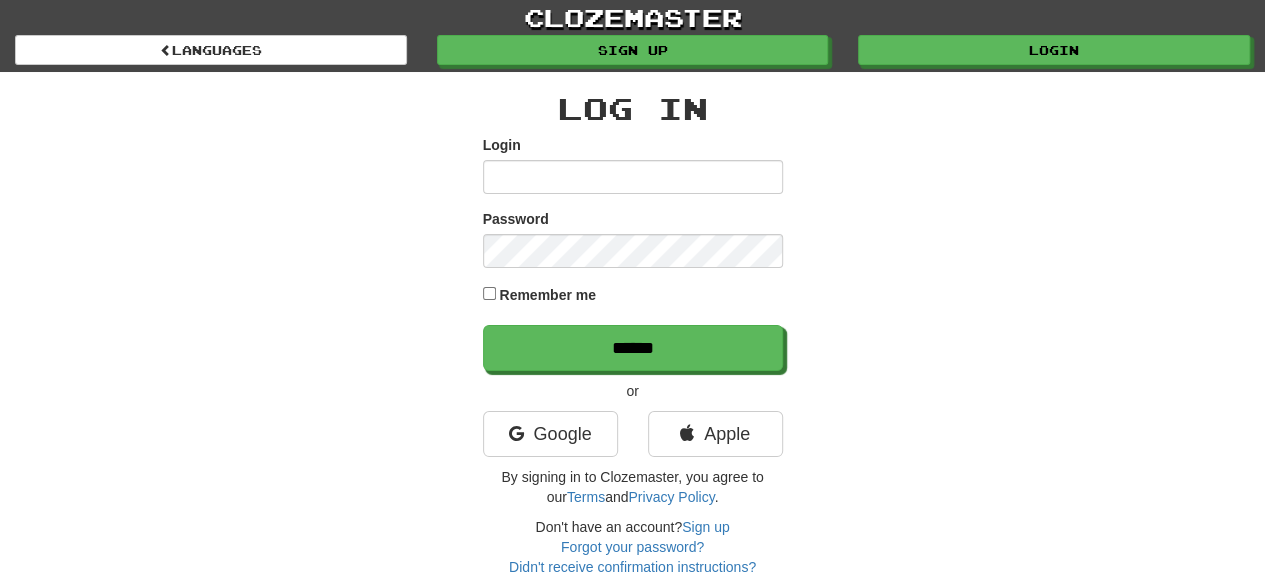 type on "****" 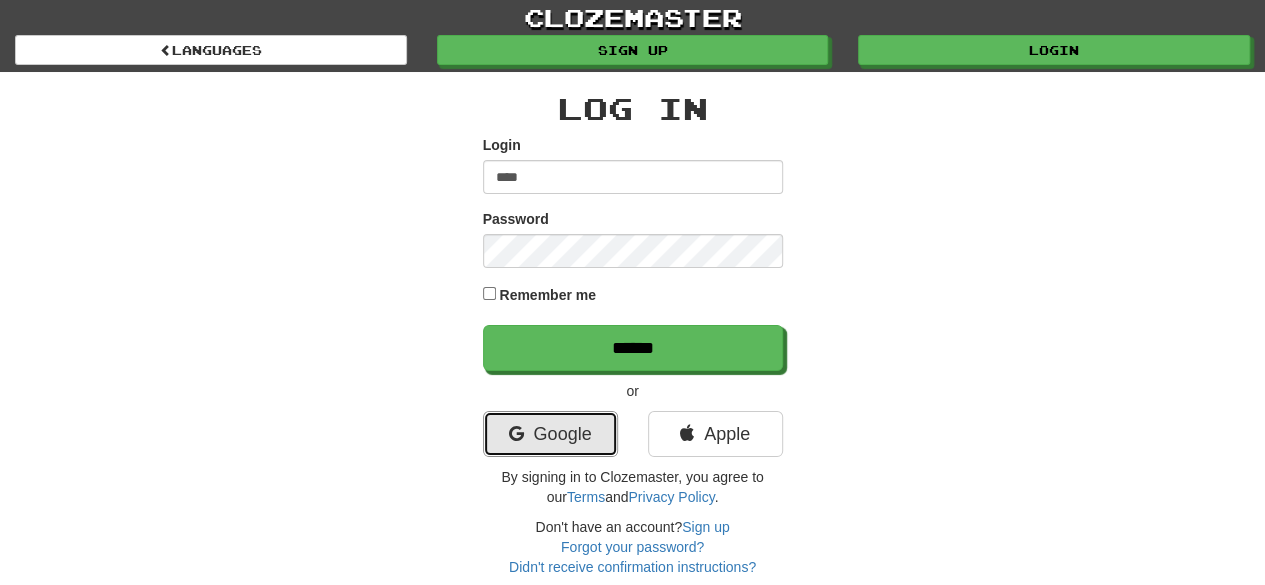 click on "Google" at bounding box center (550, 434) 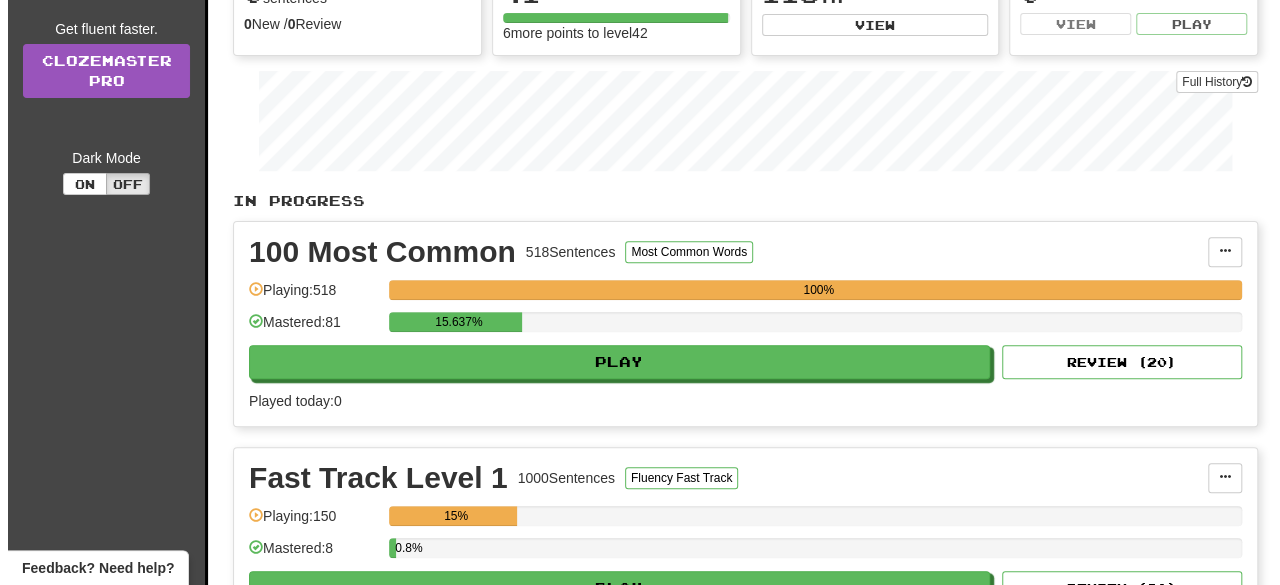 scroll, scrollTop: 272, scrollLeft: 0, axis: vertical 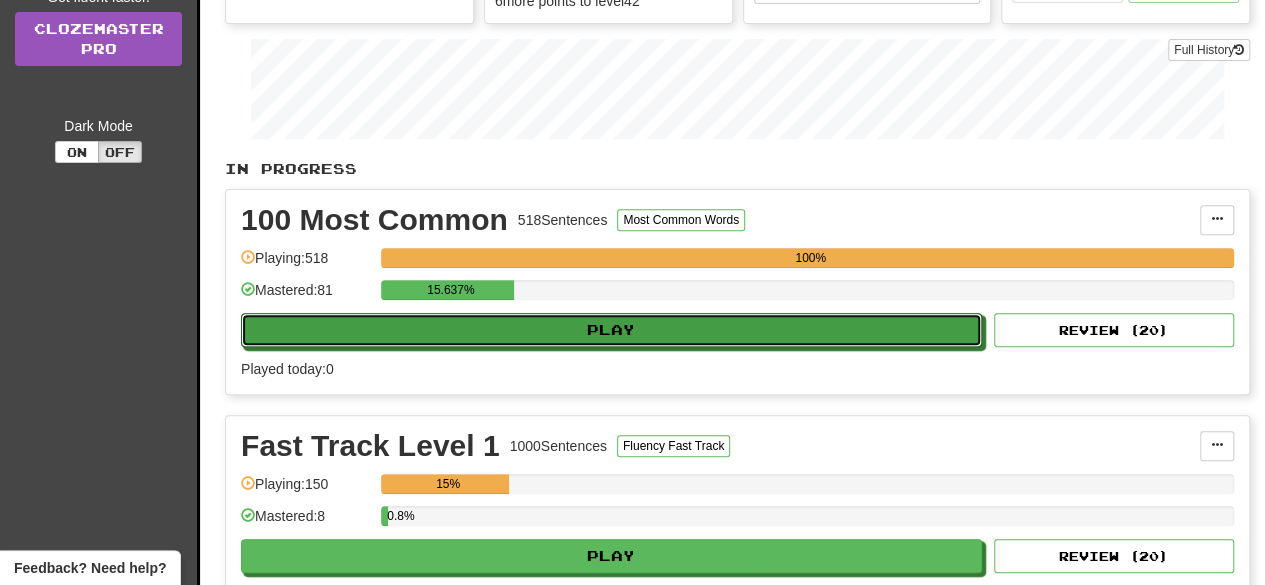 click on "Play" at bounding box center (611, 330) 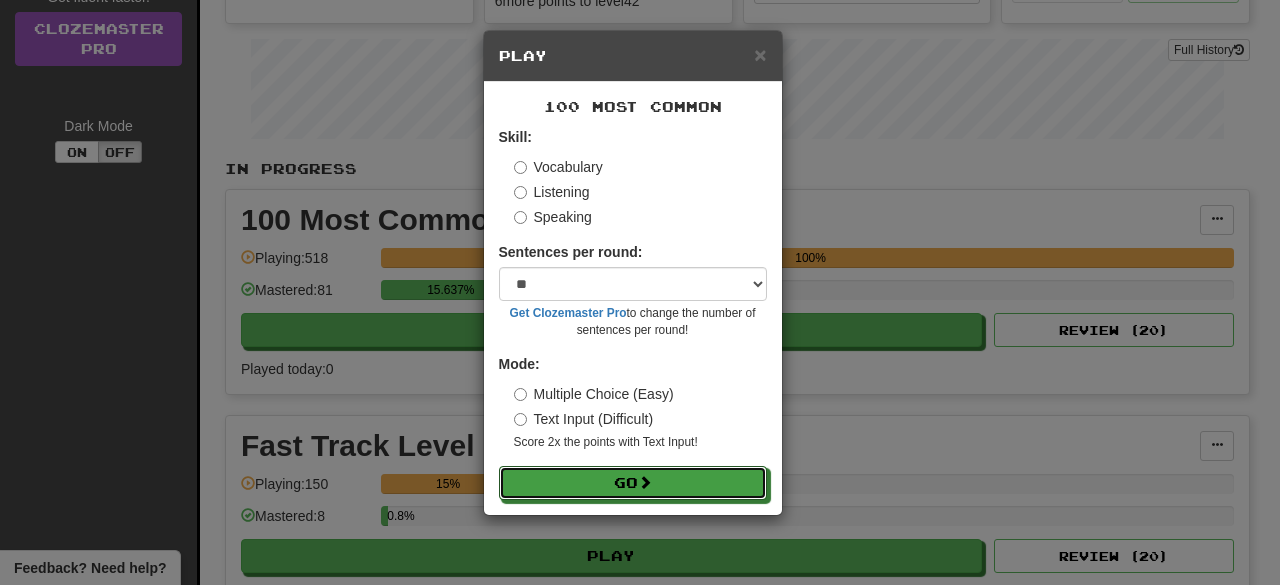 click on "Go" at bounding box center [633, 483] 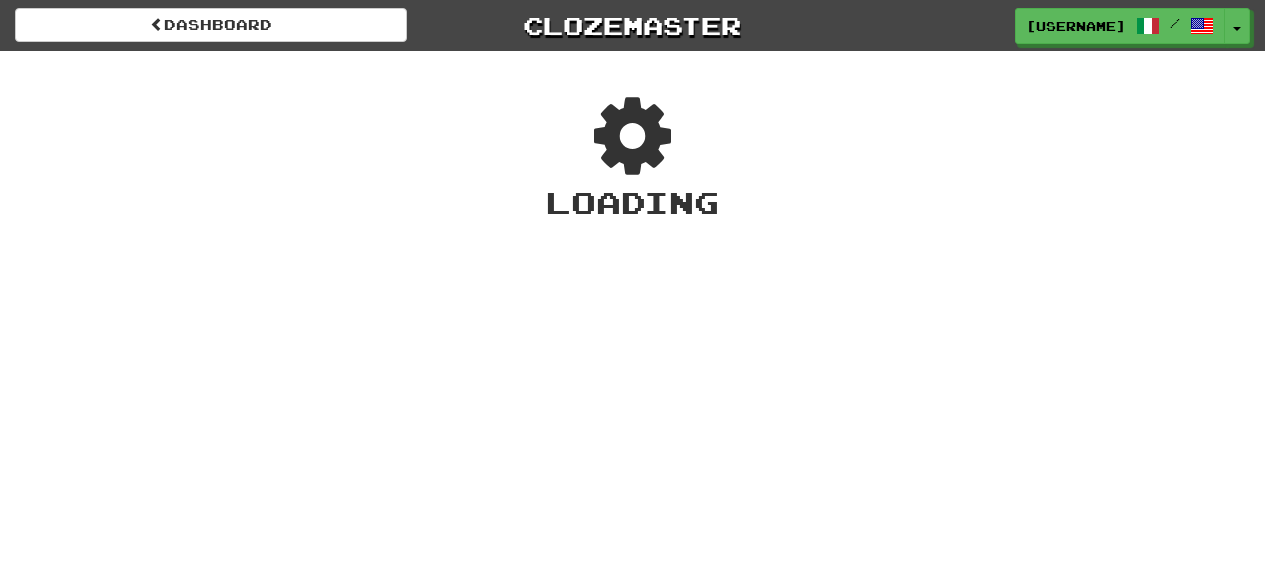 scroll, scrollTop: 0, scrollLeft: 0, axis: both 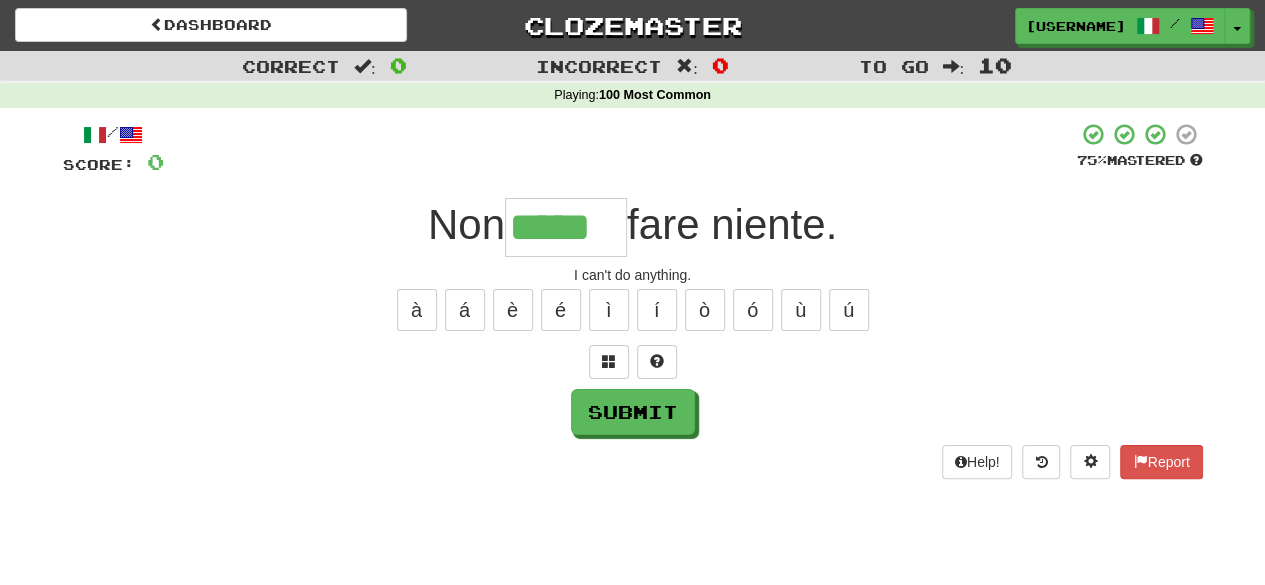 type on "*****" 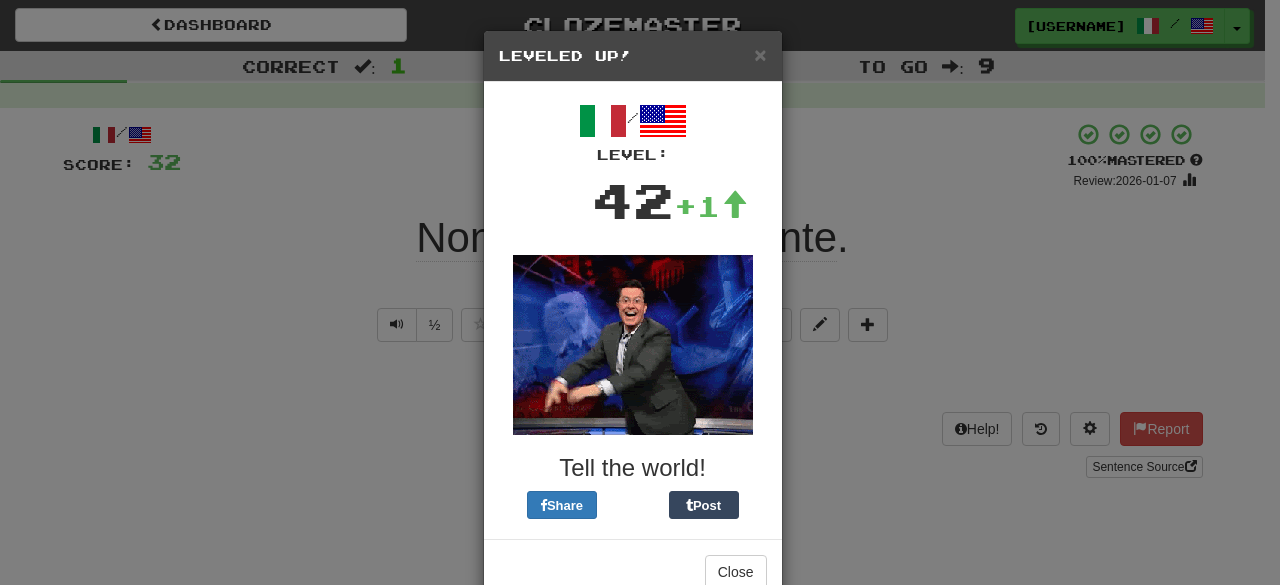 drag, startPoint x: 720, startPoint y: 619, endPoint x: 730, endPoint y: 597, distance: 24.166092 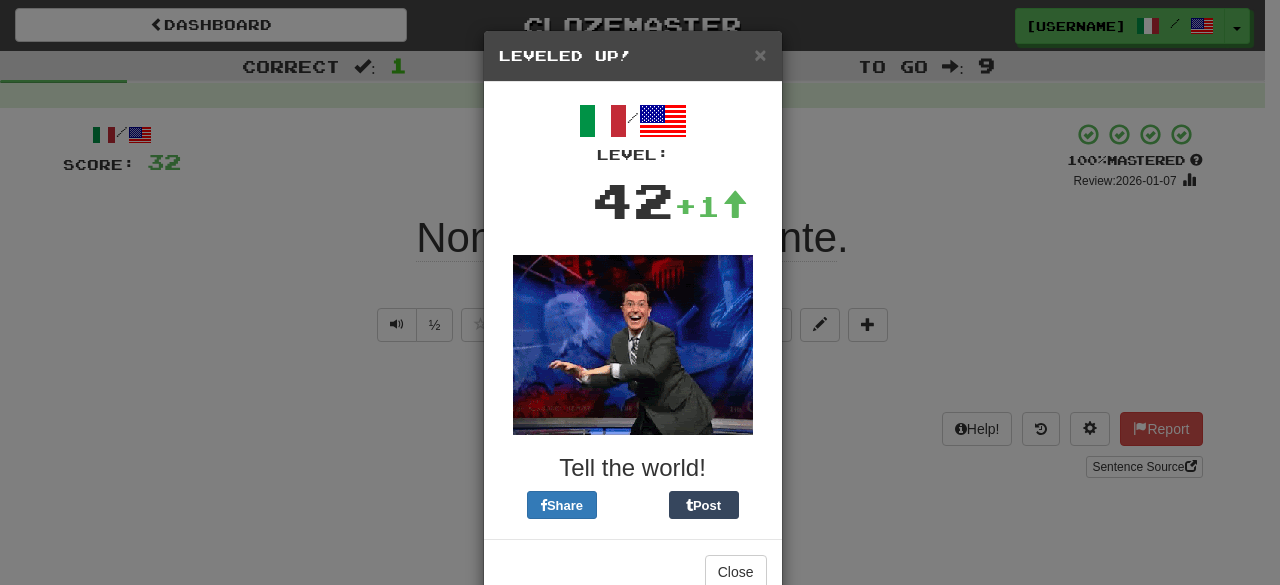 click on "Dashboard
Clozemaster
QuietFrog2586
/
Toggle Dropdown
Dashboard
Leaderboard
Activity Feed
Notifications
Profile
Discussions
Français
/
English
Streak:
0
Review:
20
Points Today: 0
Italiano
/
English
Streak:
15
Review:
40
Points Today: 0
Languages
Account
Logout
QuietFrog2586
/
Toggle Dropdown
Dashboard
Leaderboard
Activity Feed
Notifications
Profile
Discussions
Français
/
English
Streak:
0
Review:
20
Points Today: 0
Italiano
/
English
Streak:
15
Review:
40
Points Today: 0
Languages
Account
Logout
clozemaster
Correct   :   1" at bounding box center [640, 647] 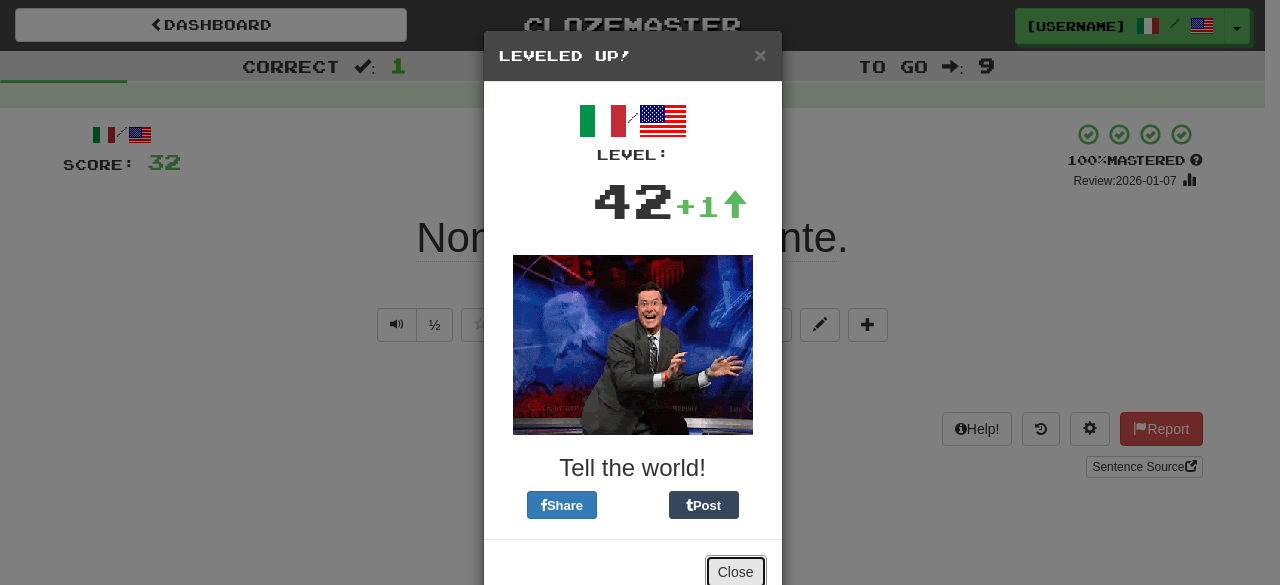 click on "Close" at bounding box center [736, 572] 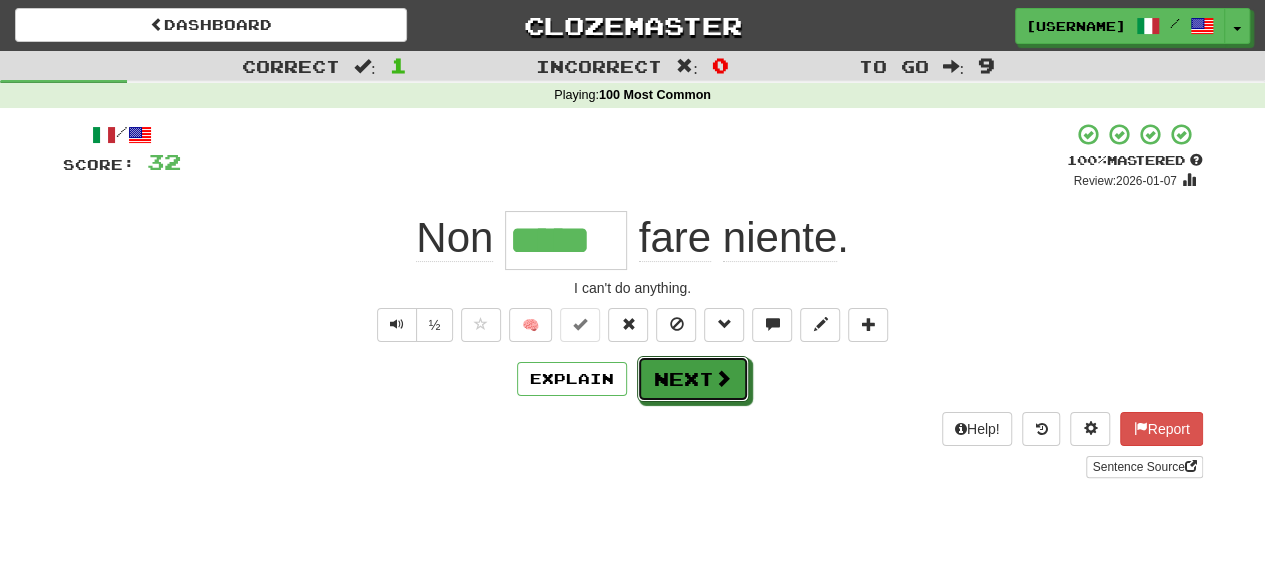 click on "Next" at bounding box center [693, 379] 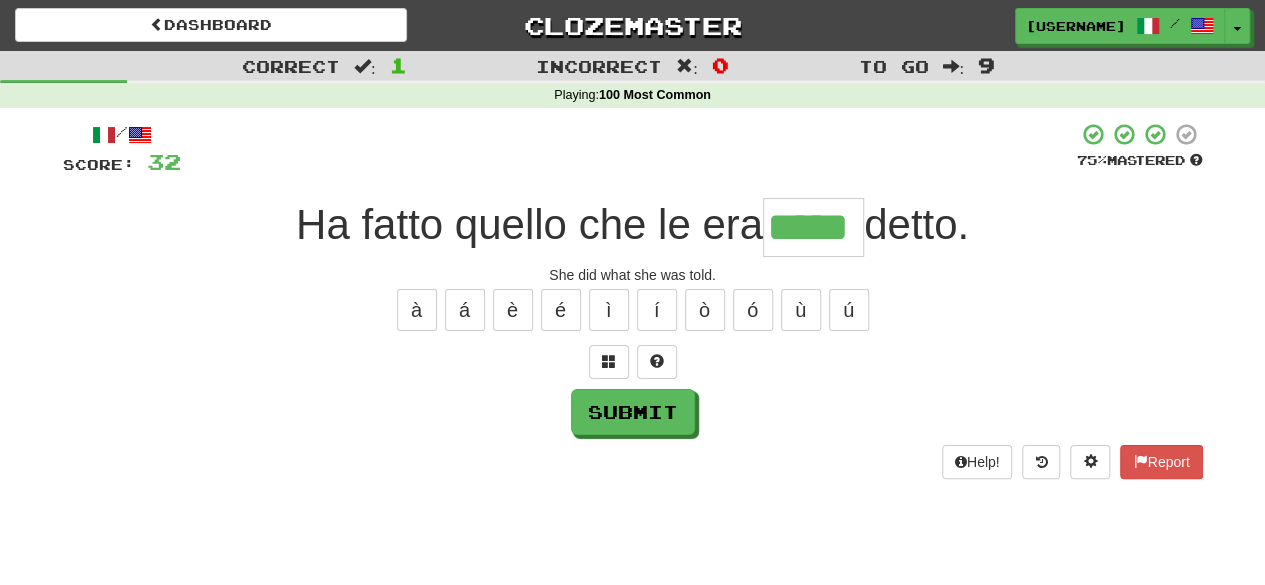 type on "*****" 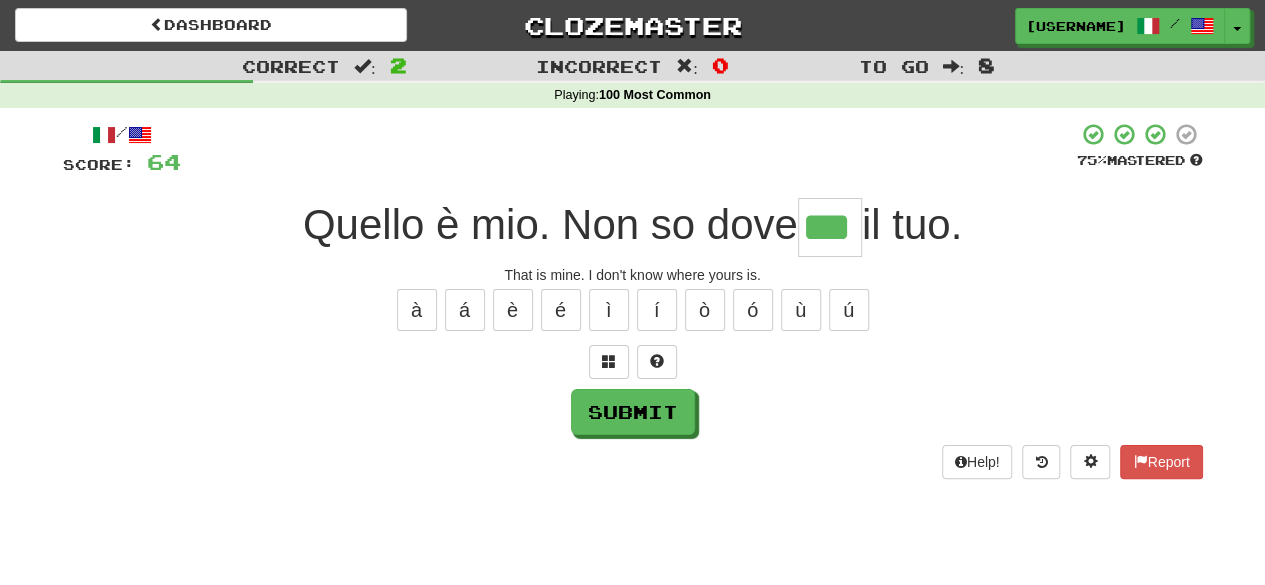 type on "***" 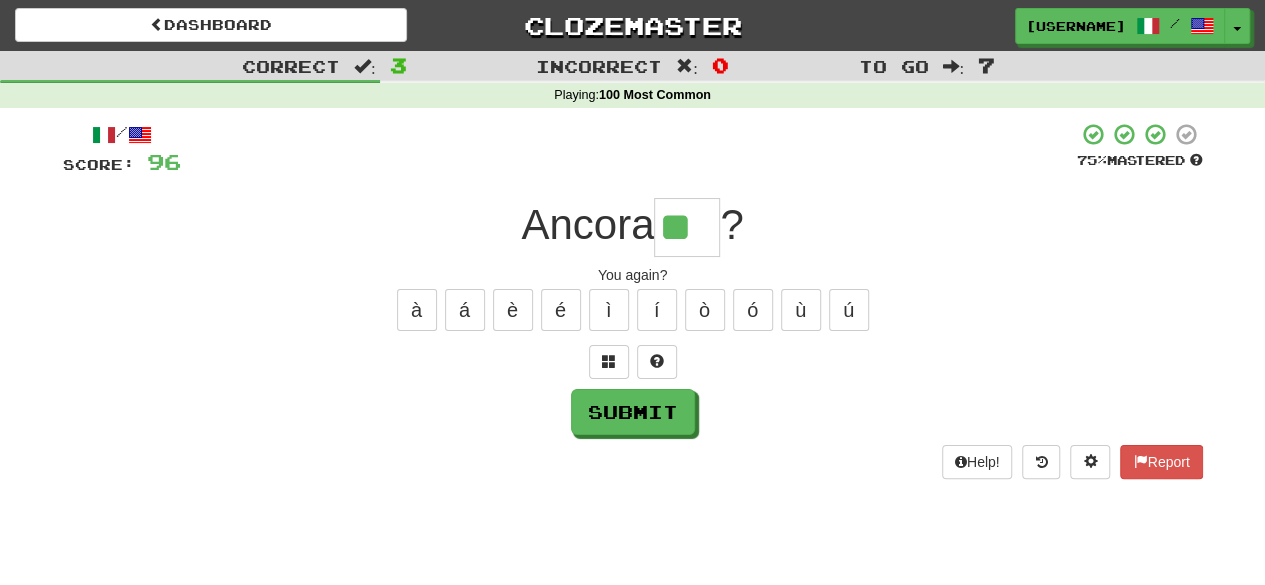 type on "***" 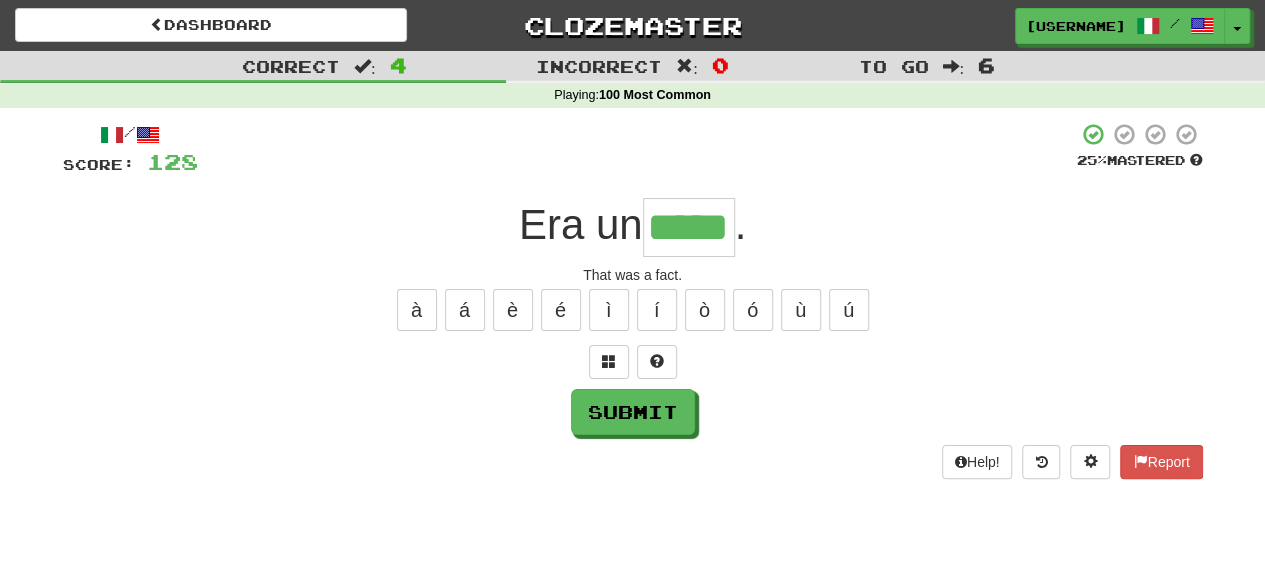 type on "*****" 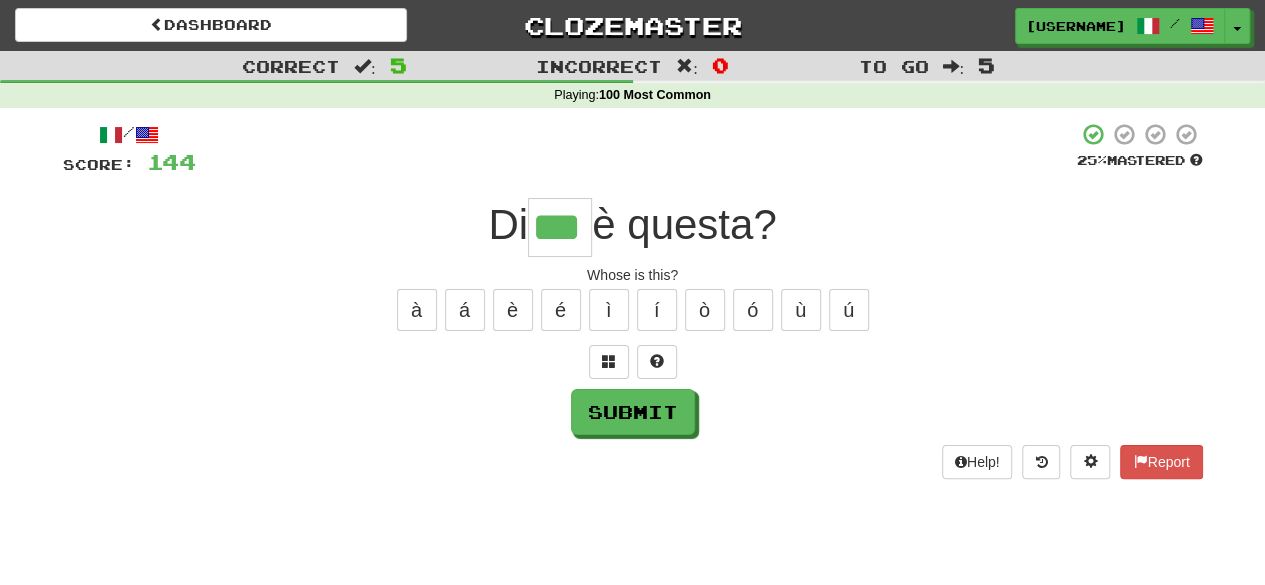 type on "***" 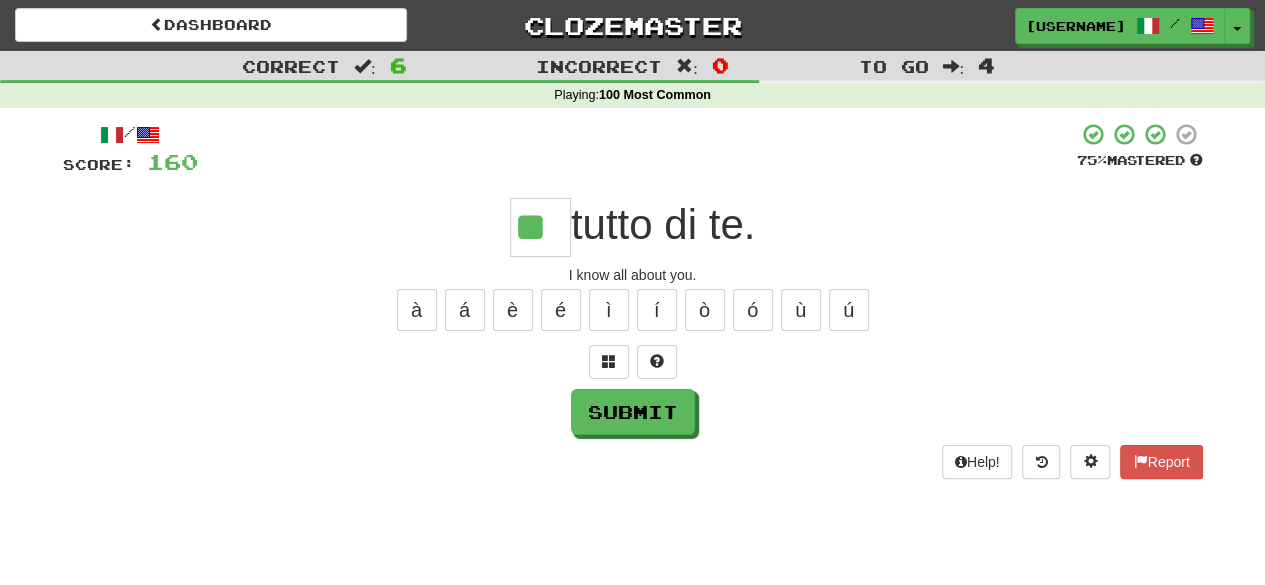 type on "**" 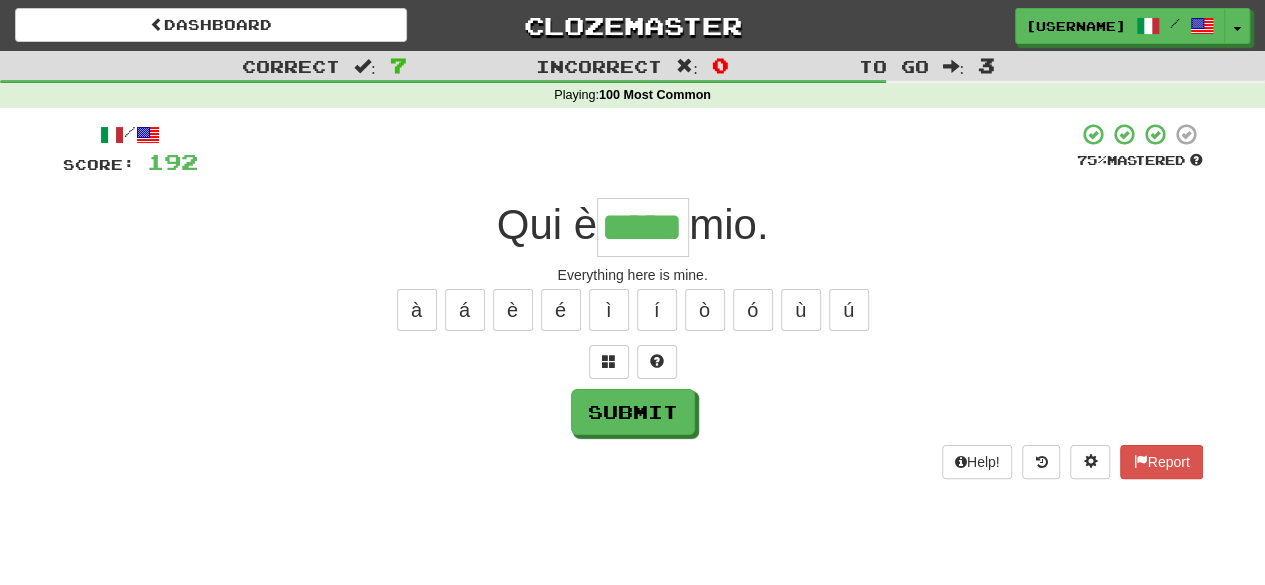 type on "*****" 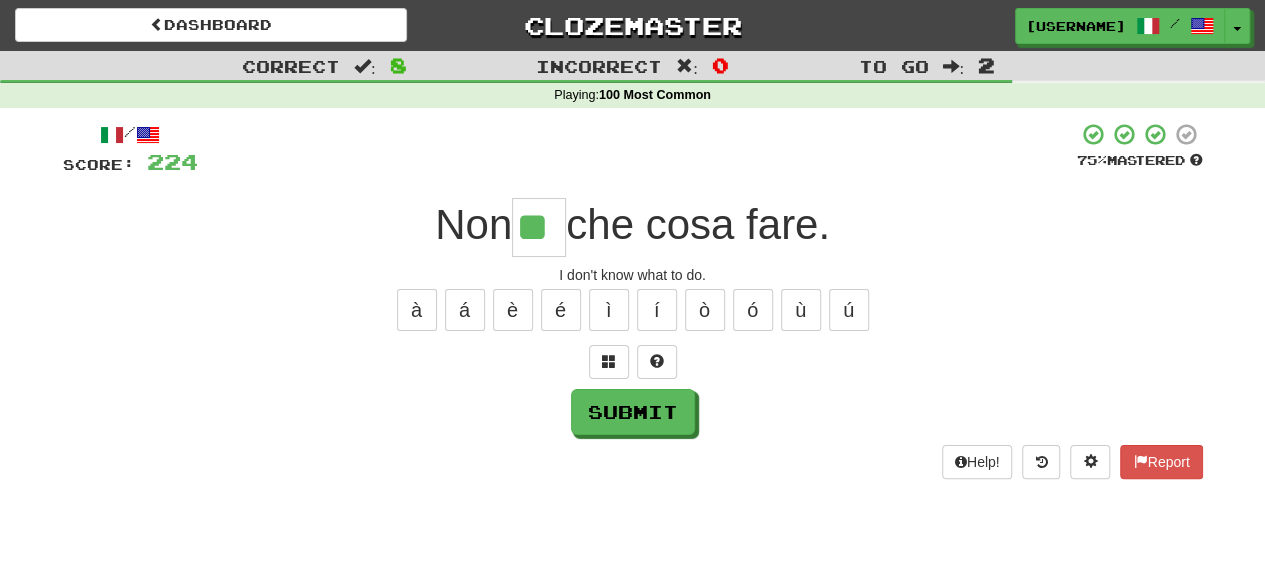 type on "**" 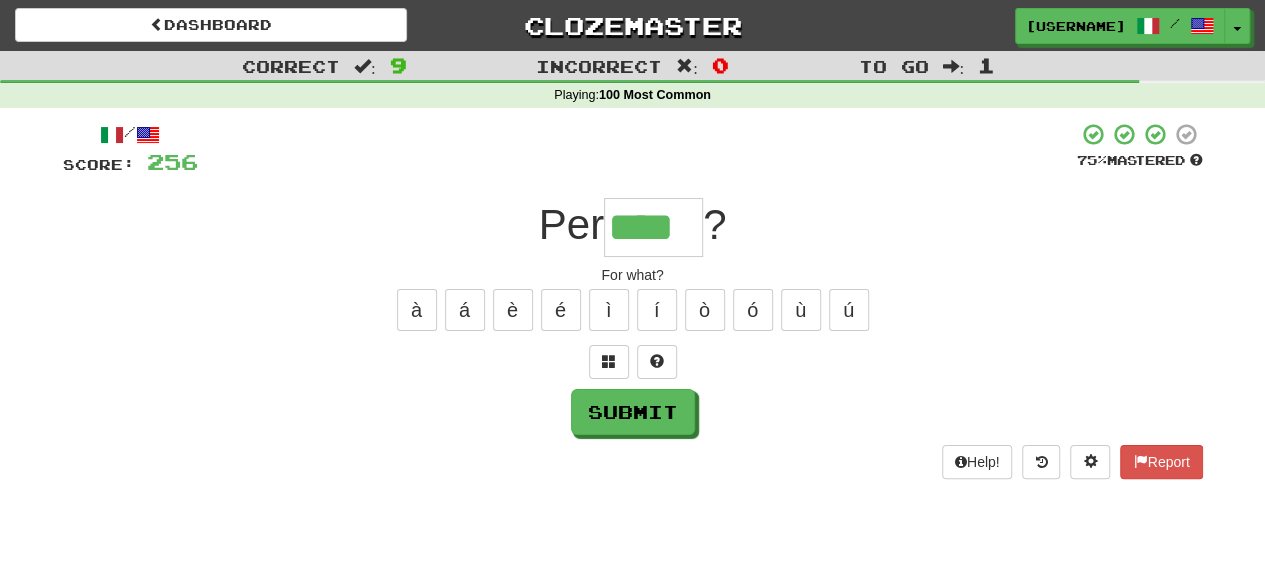 type on "****" 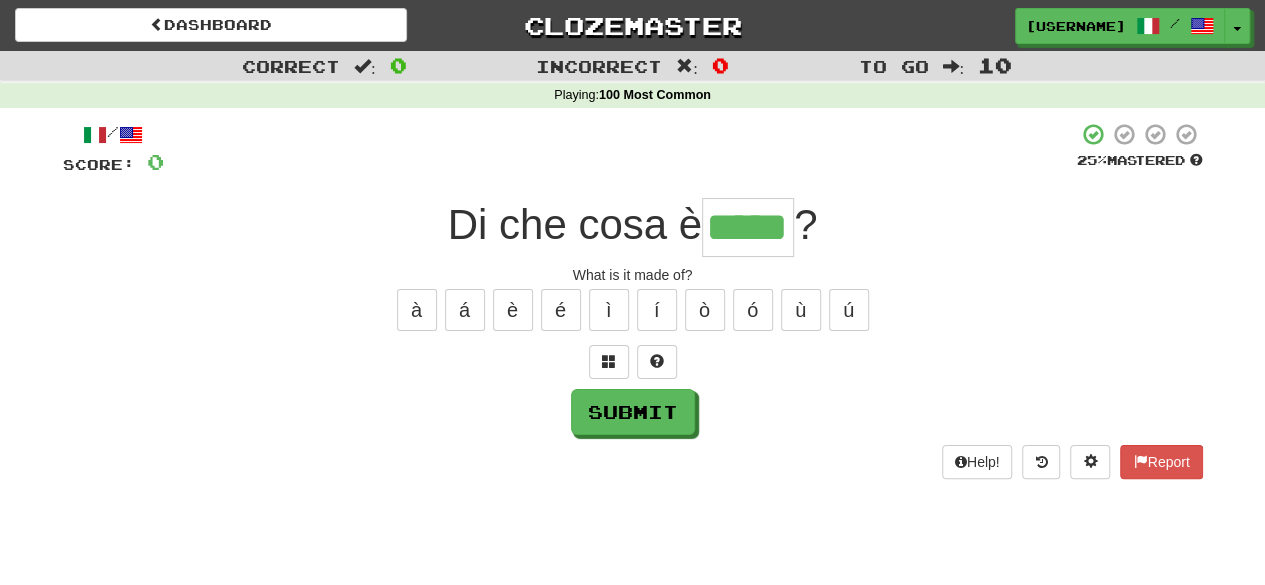 type on "*****" 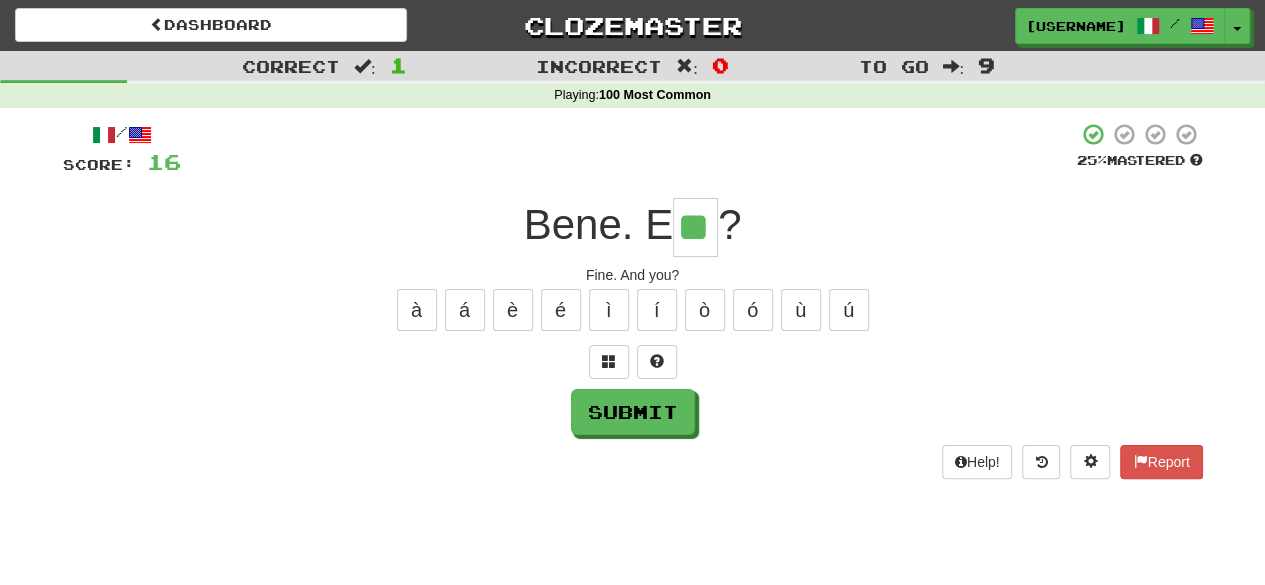 type on "**" 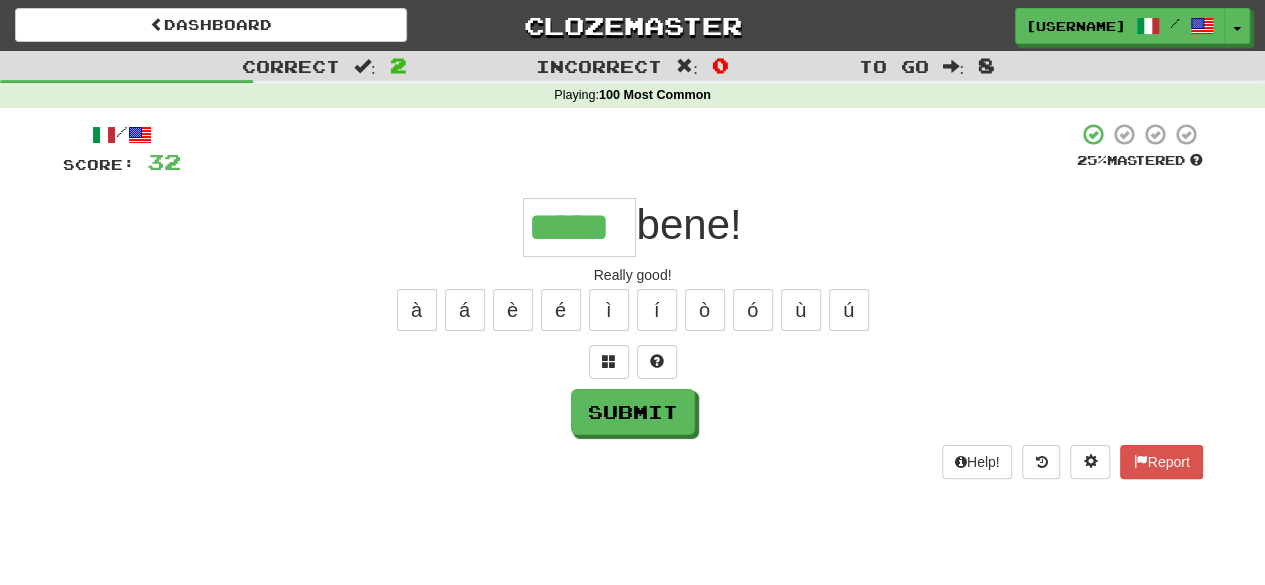 type on "*****" 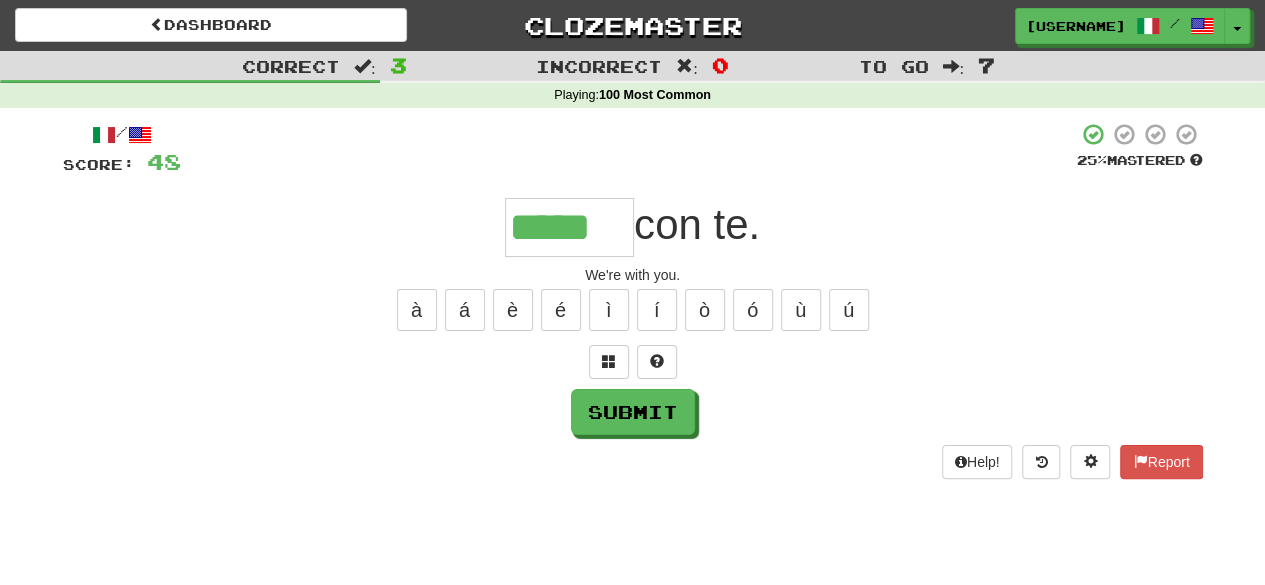 type on "*****" 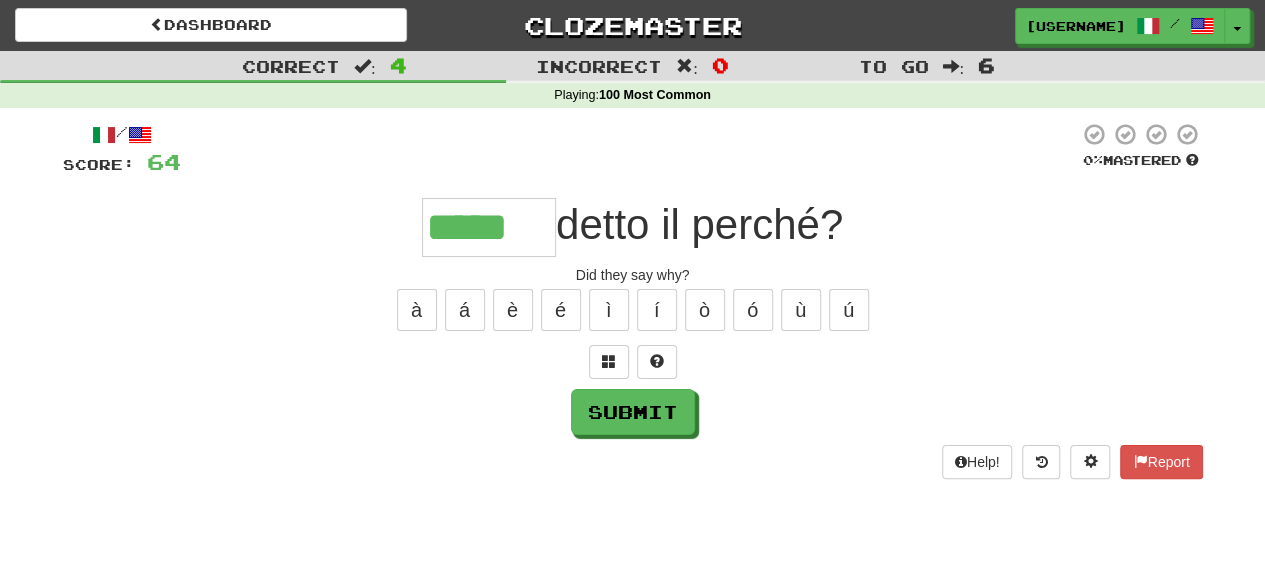type on "*****" 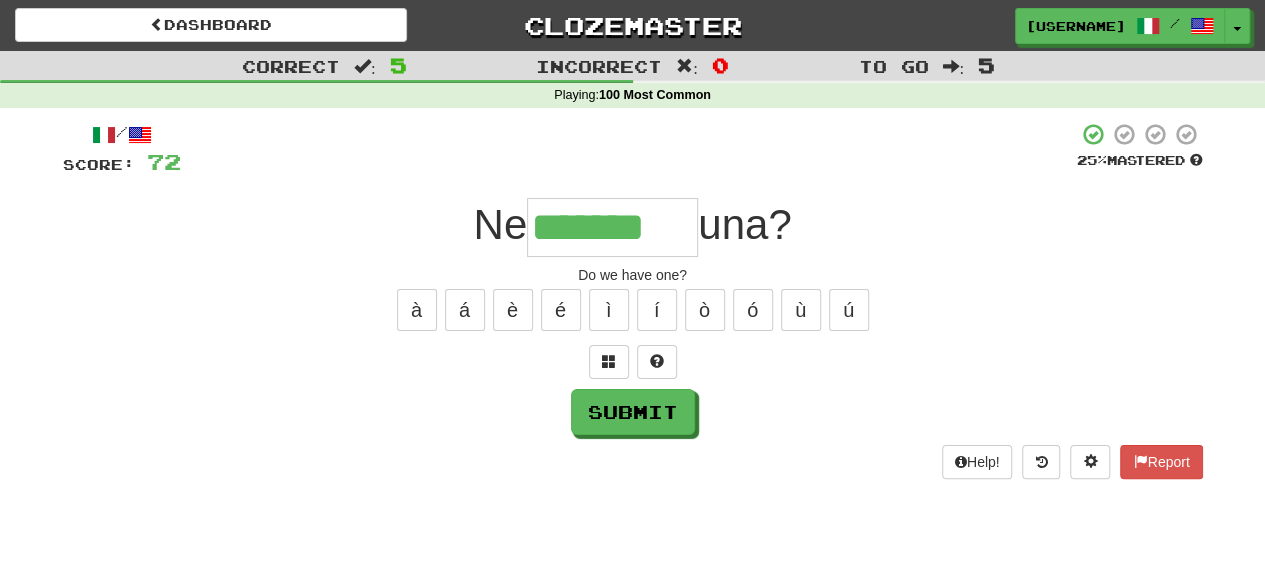 type on "*******" 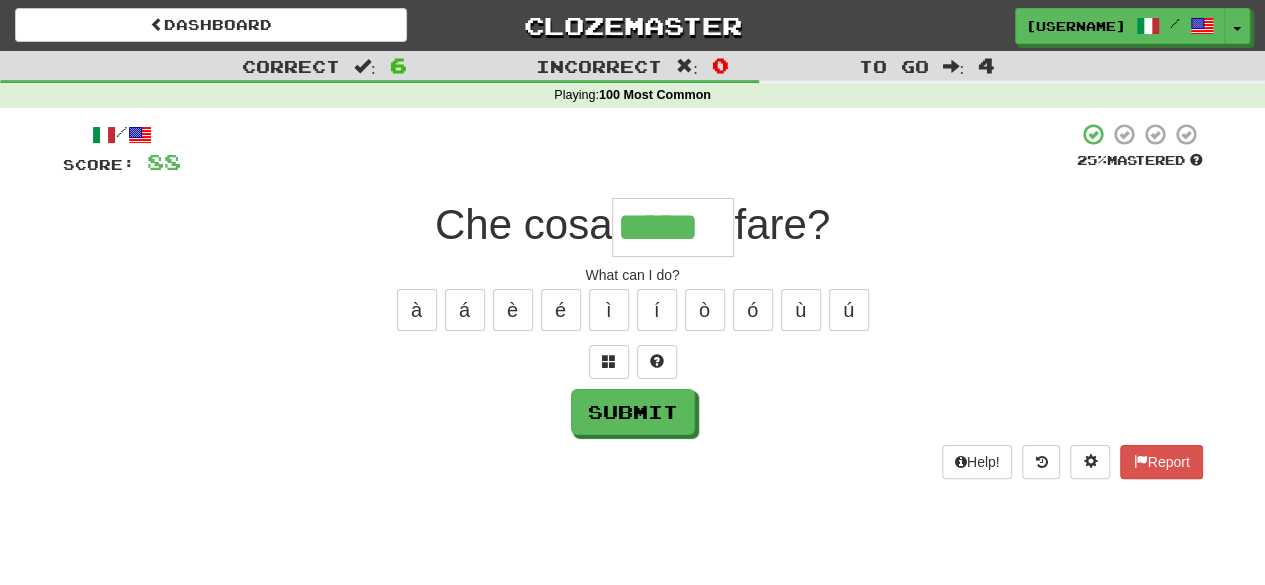type on "*****" 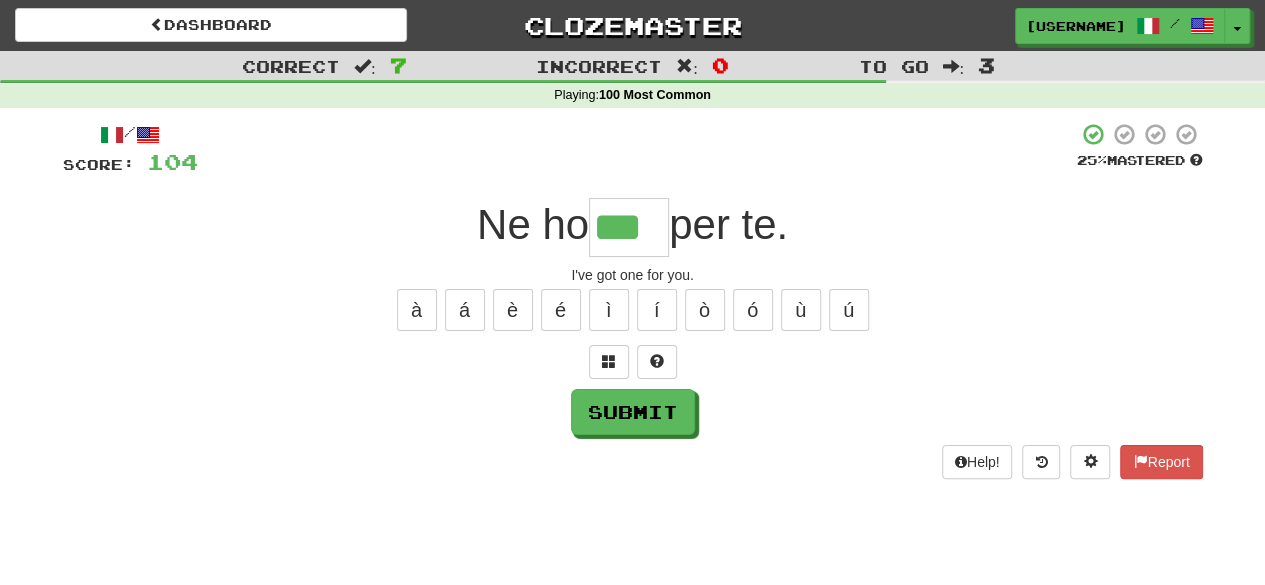 type on "***" 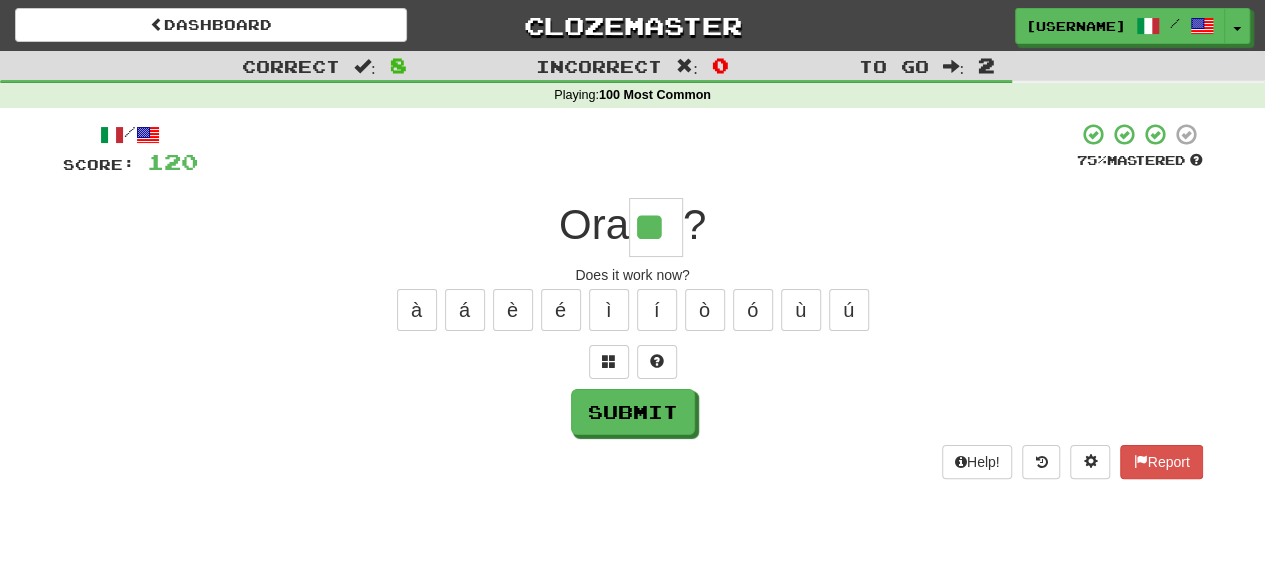 type on "**" 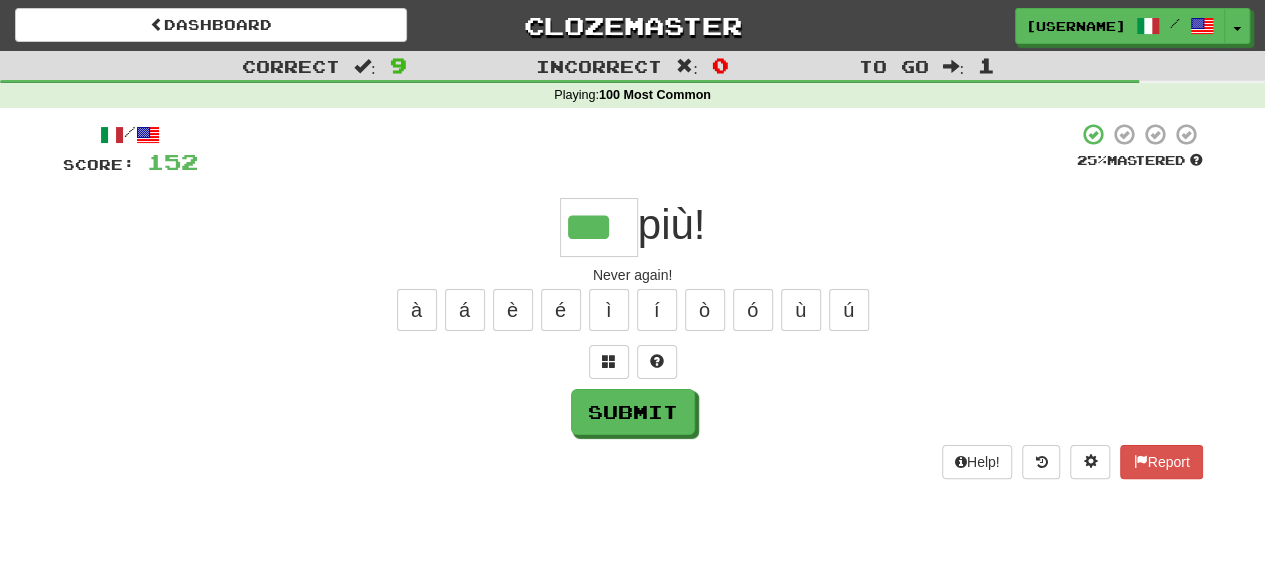 type on "***" 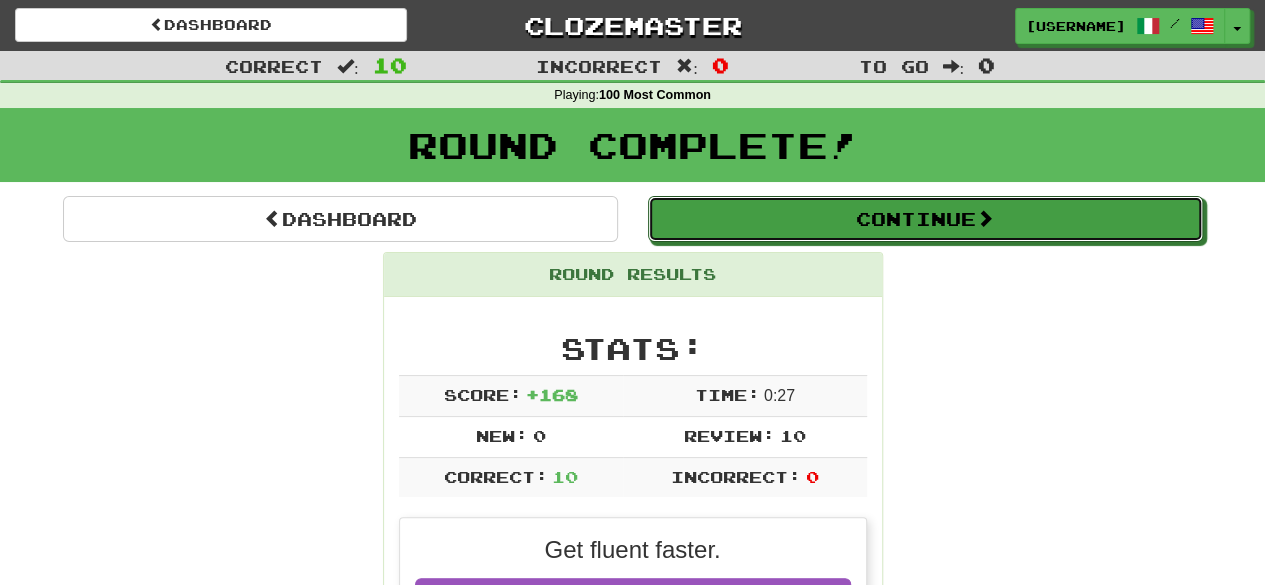 click on "Continue" at bounding box center [925, 219] 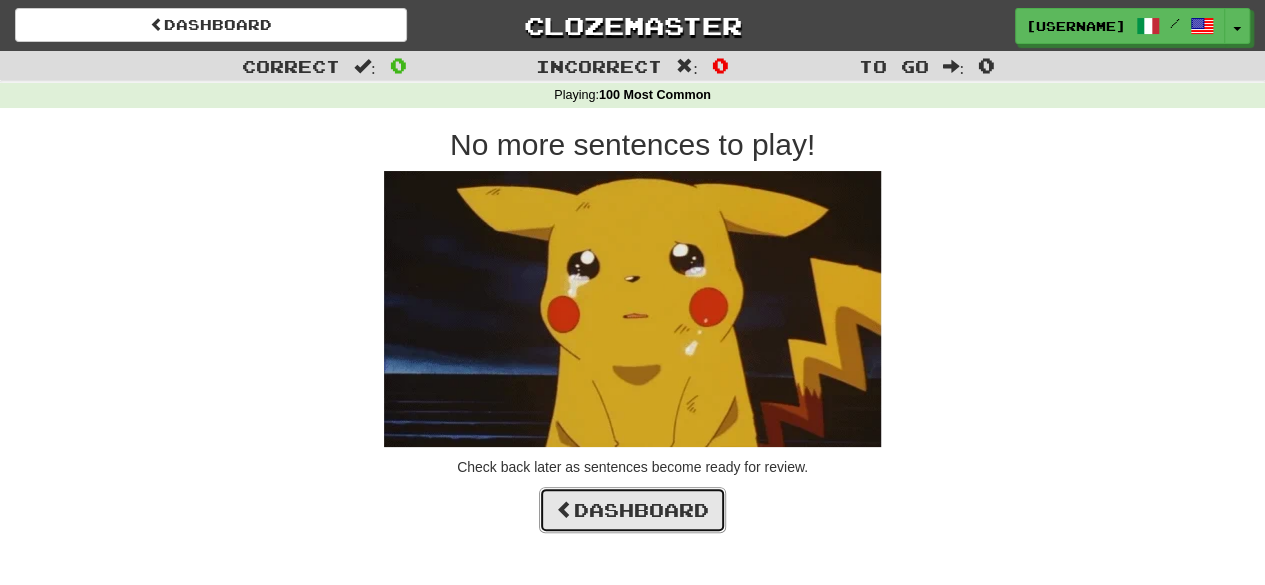 click on "Dashboard" at bounding box center (632, 510) 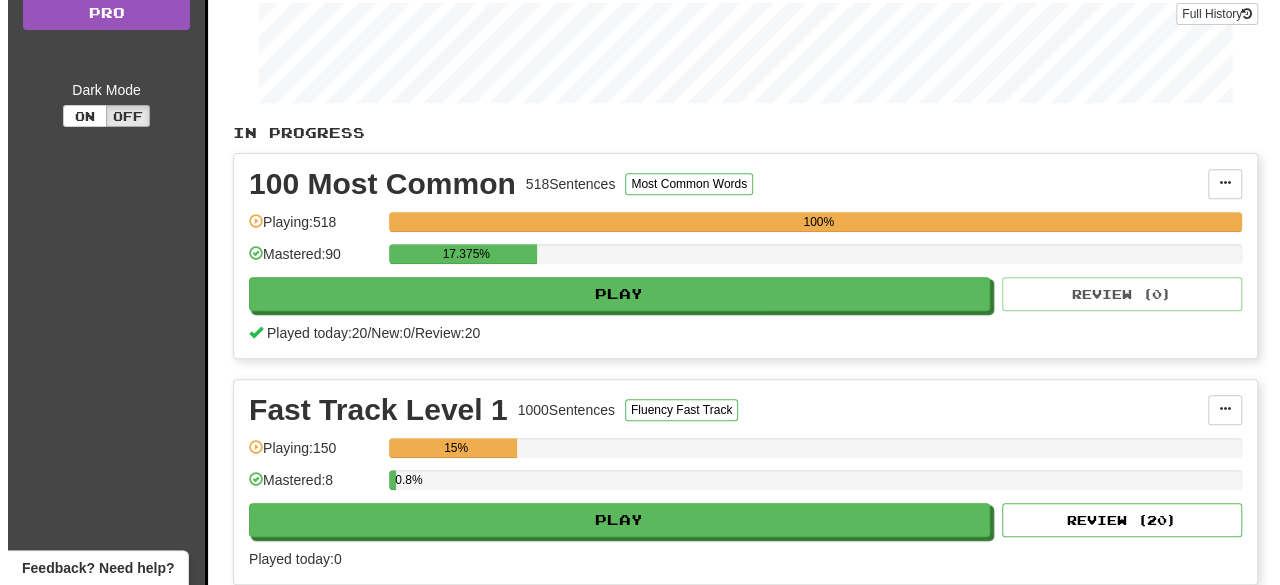 scroll, scrollTop: 309, scrollLeft: 0, axis: vertical 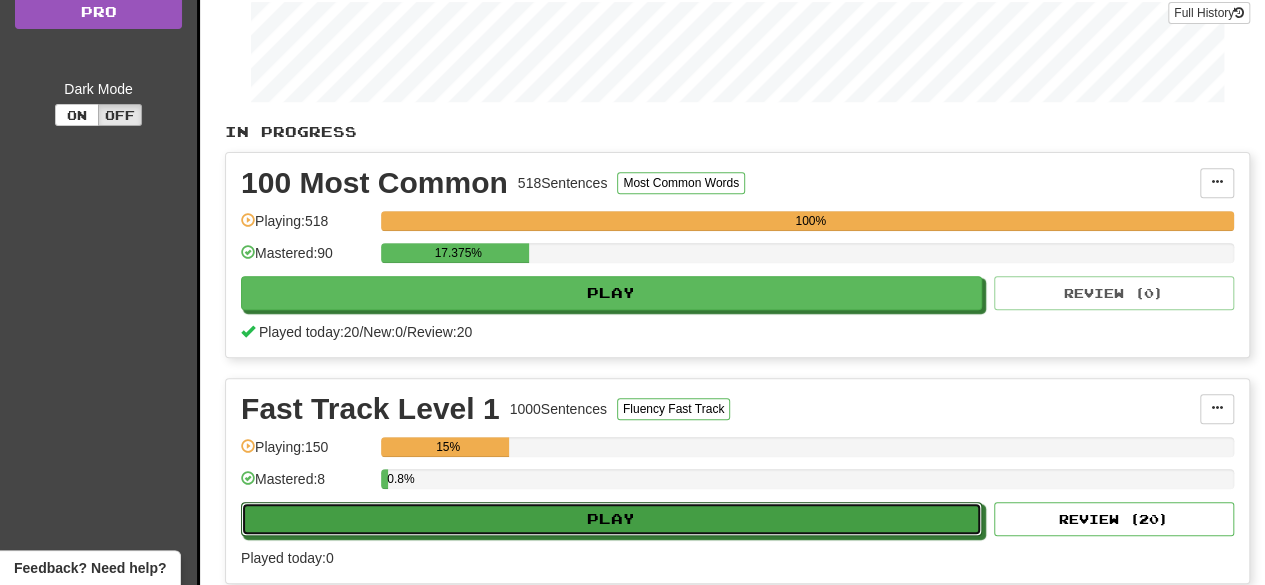 click on "Play" at bounding box center [611, 519] 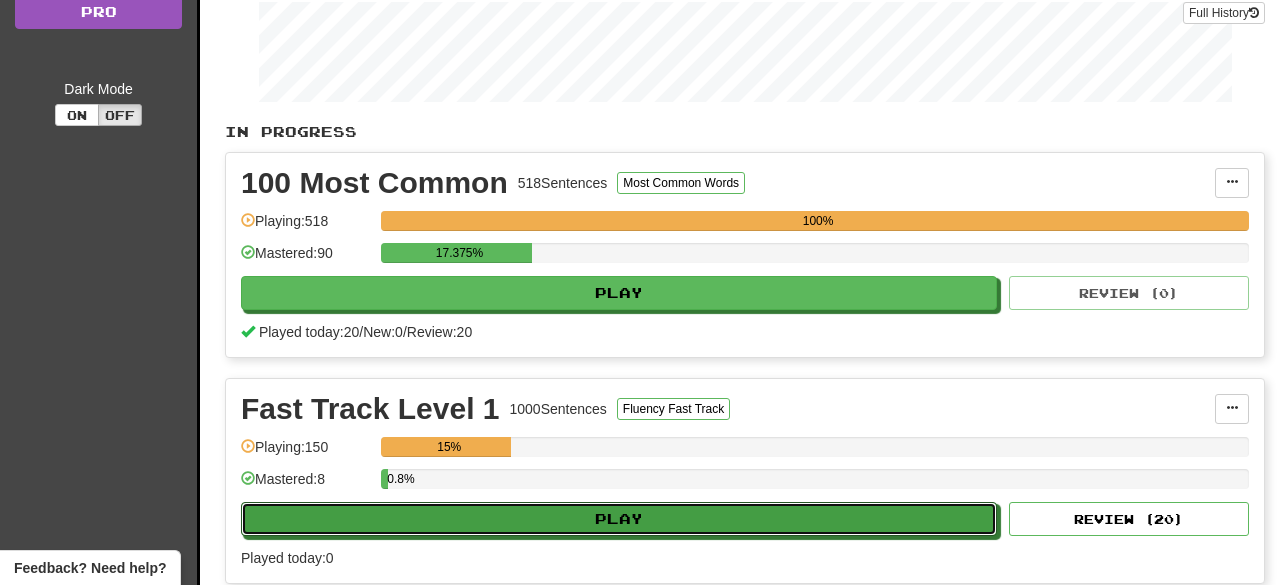 select on "**" 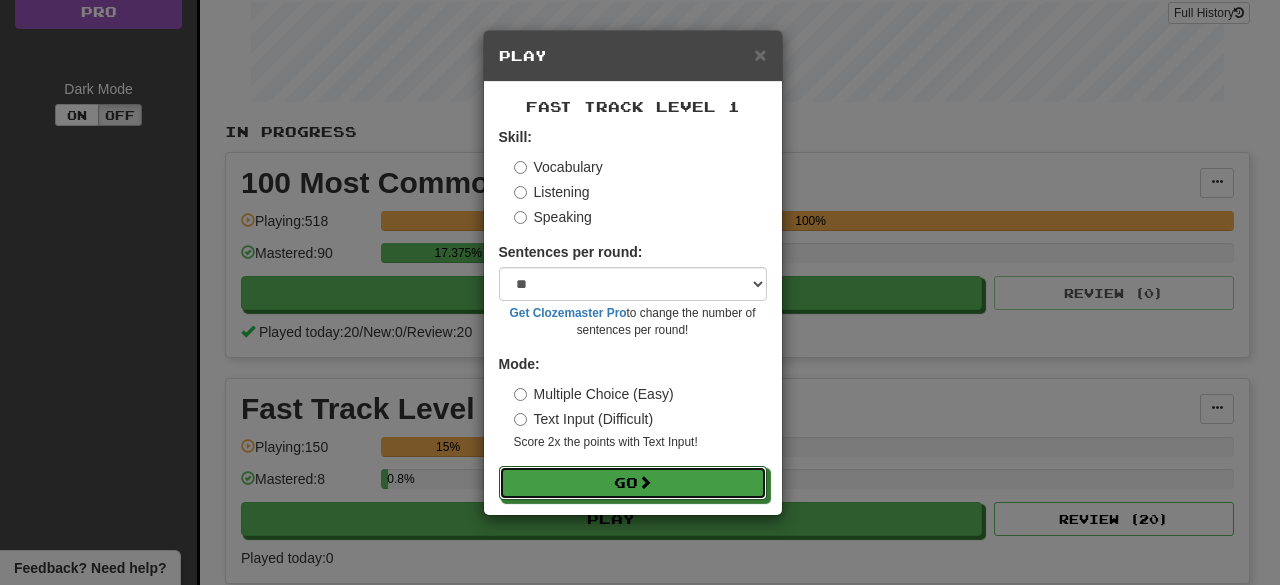 click on "Go" at bounding box center [633, 483] 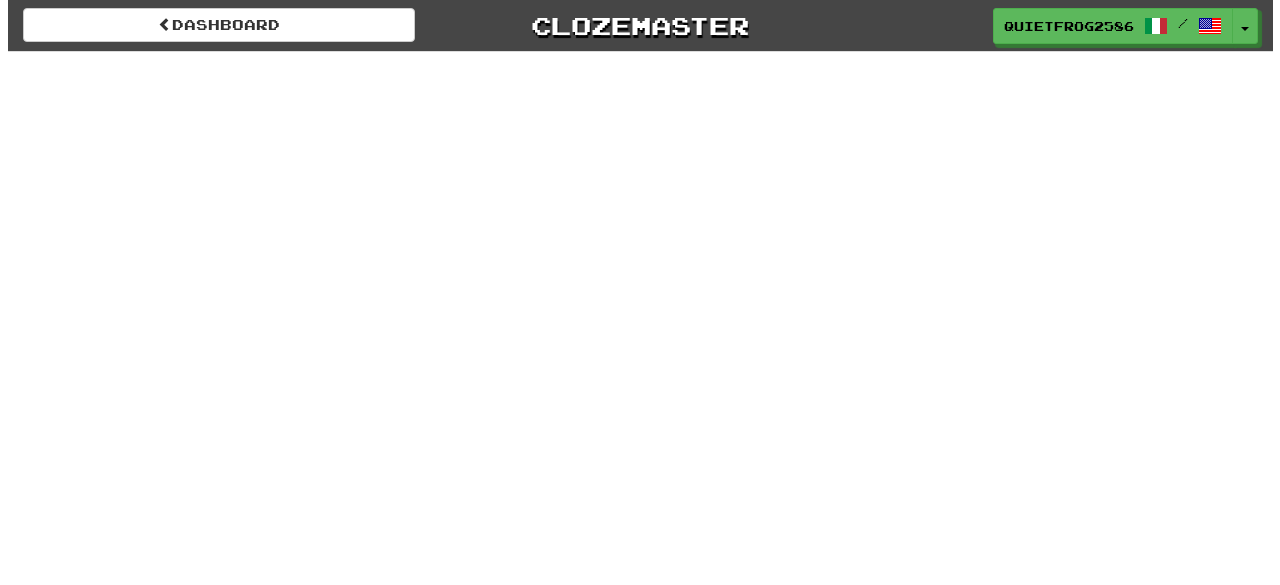 scroll, scrollTop: 0, scrollLeft: 0, axis: both 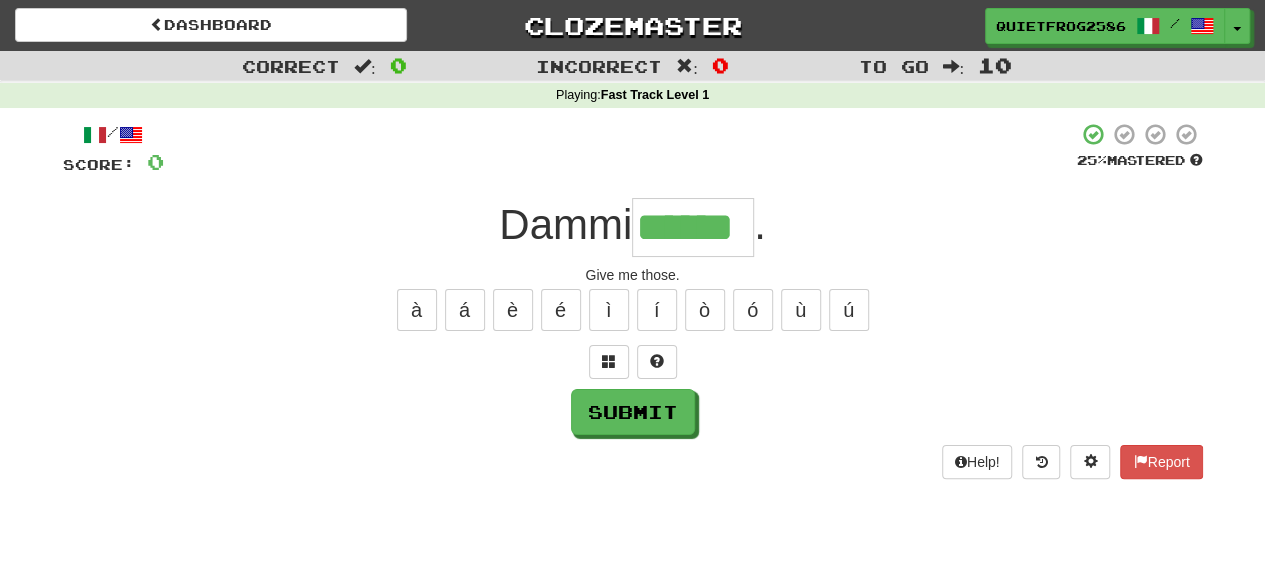 type on "******" 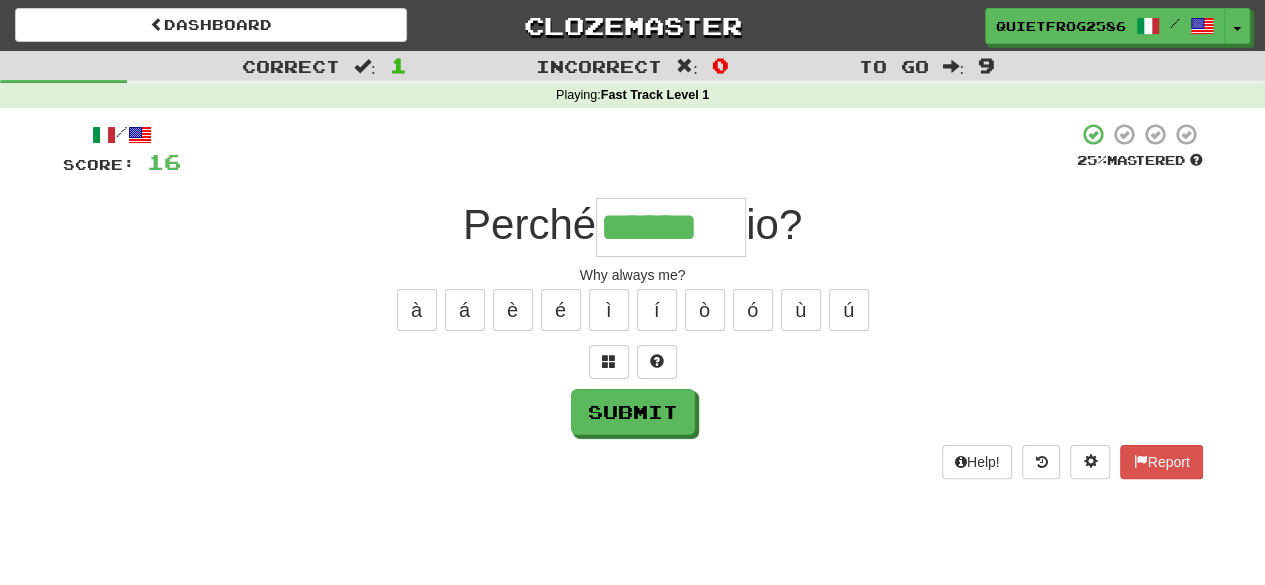 type on "******" 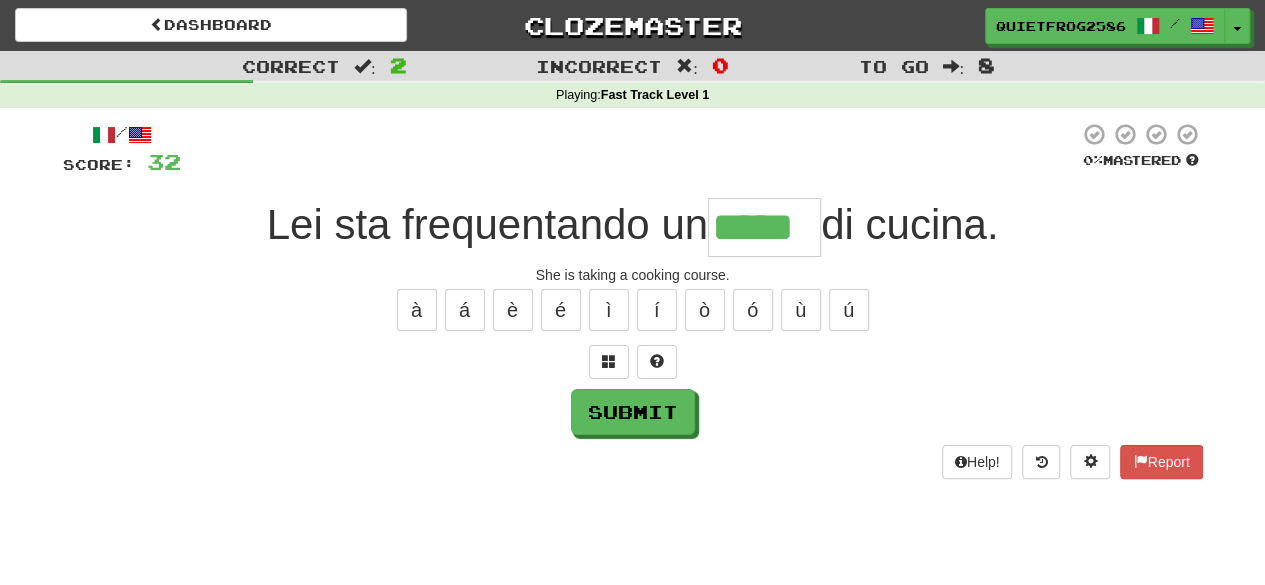 type on "*****" 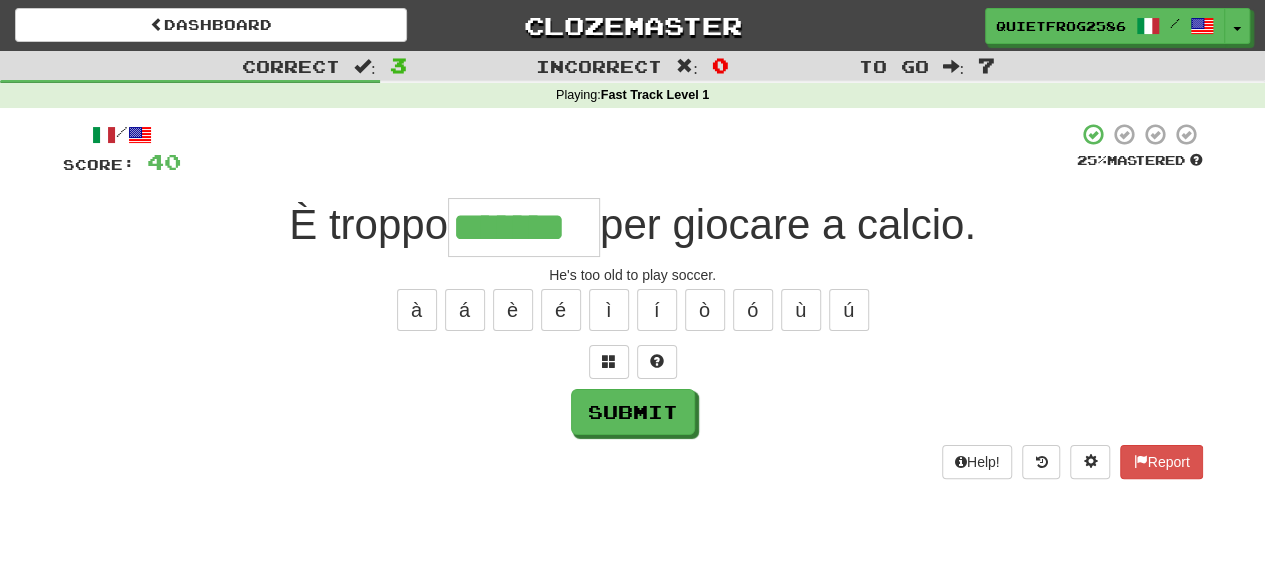 type on "*******" 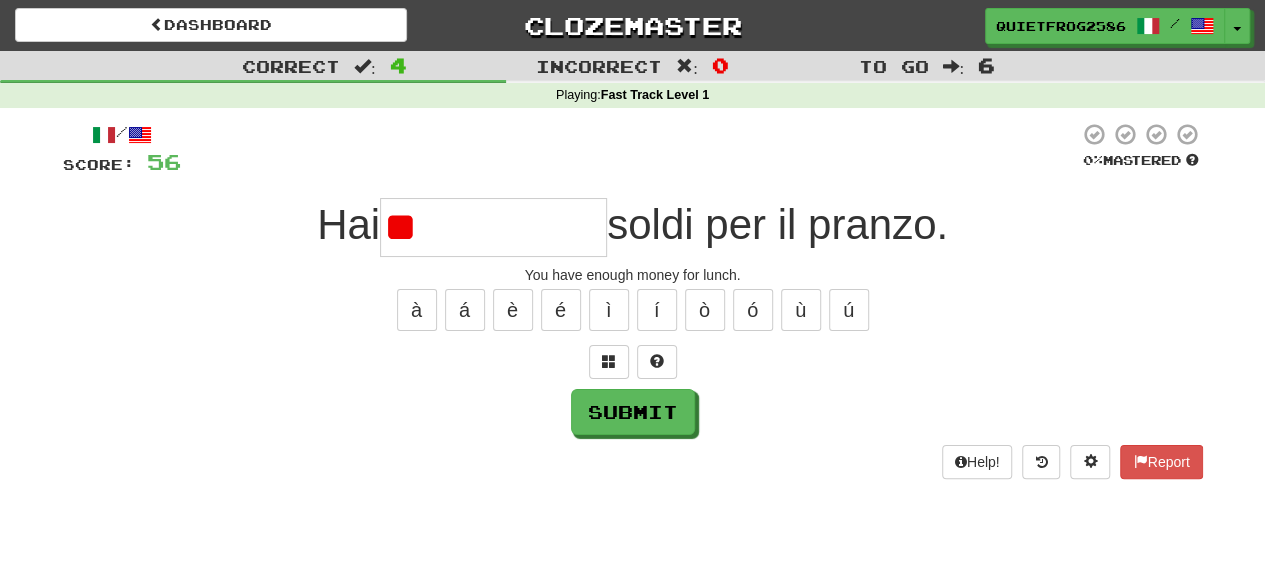 type on "*" 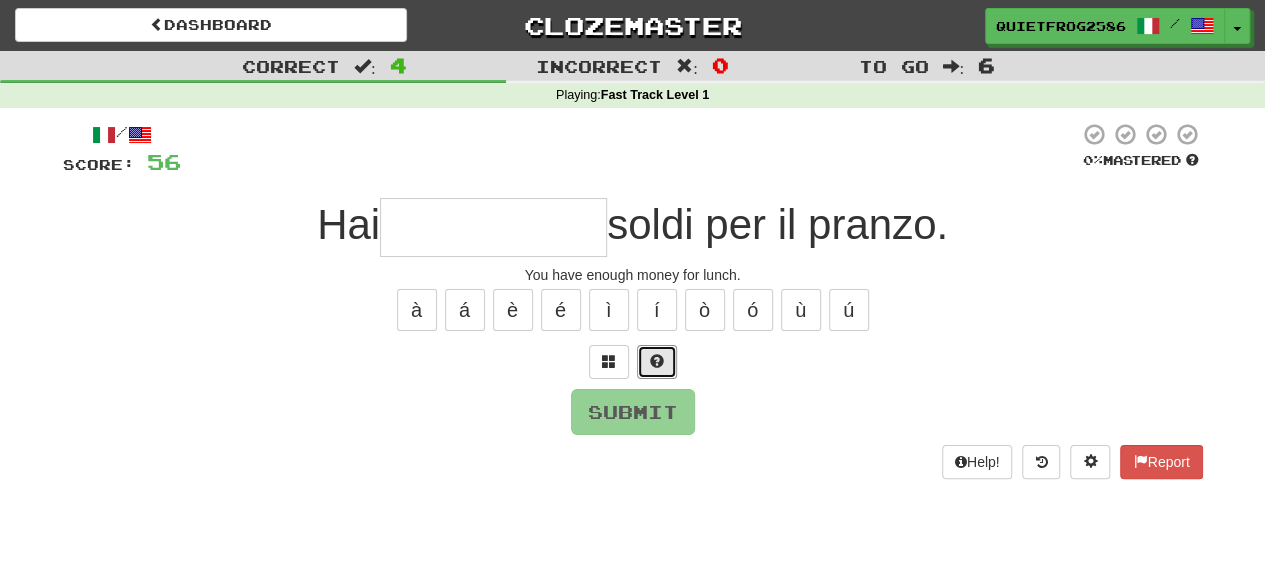 click at bounding box center (657, 361) 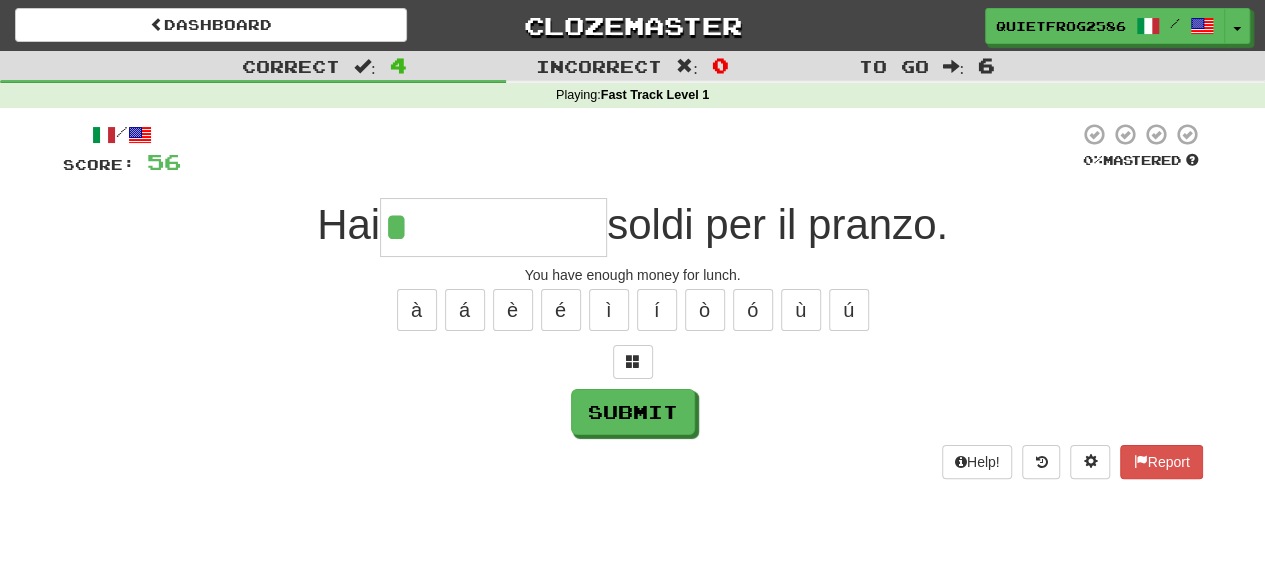 click at bounding box center [633, 362] 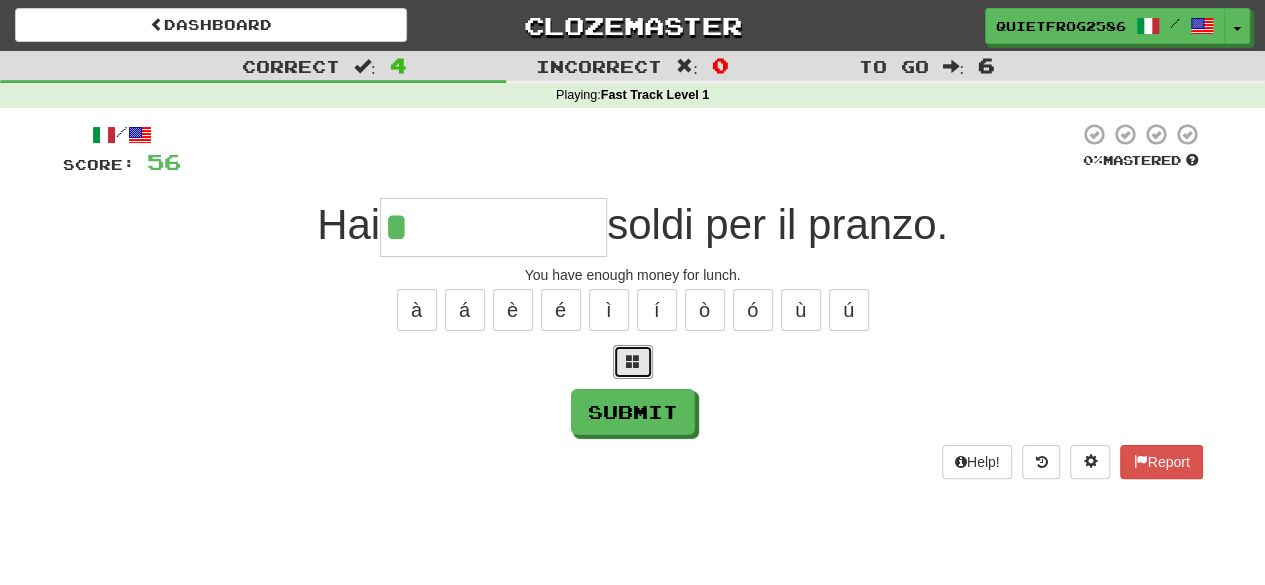 click at bounding box center (633, 361) 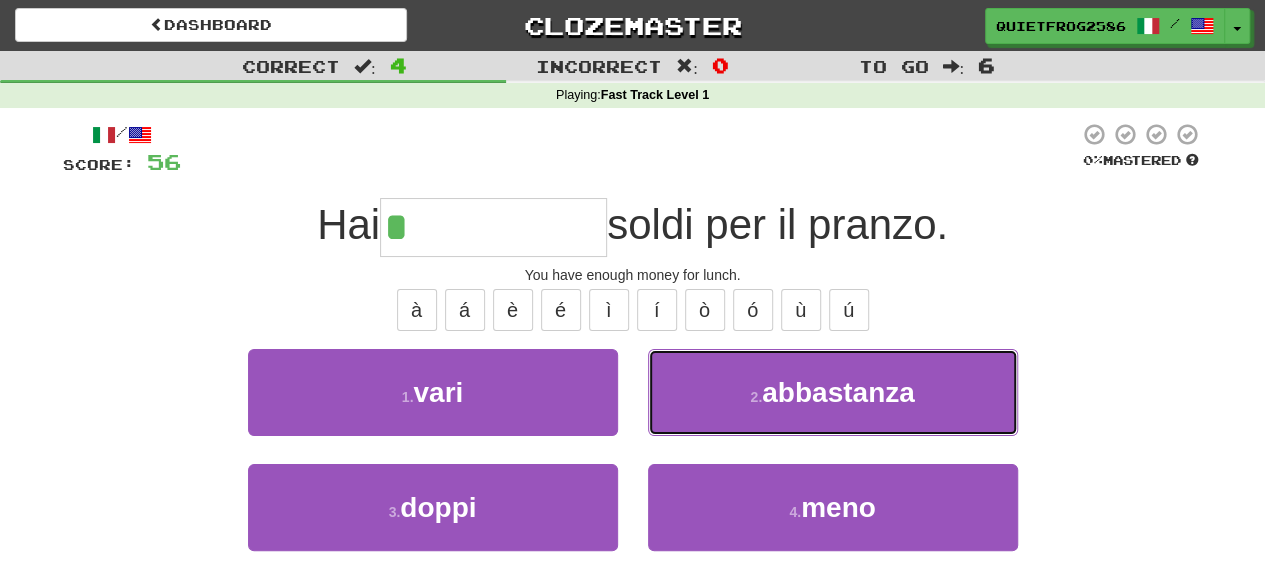 click on "abbastanza" at bounding box center (838, 392) 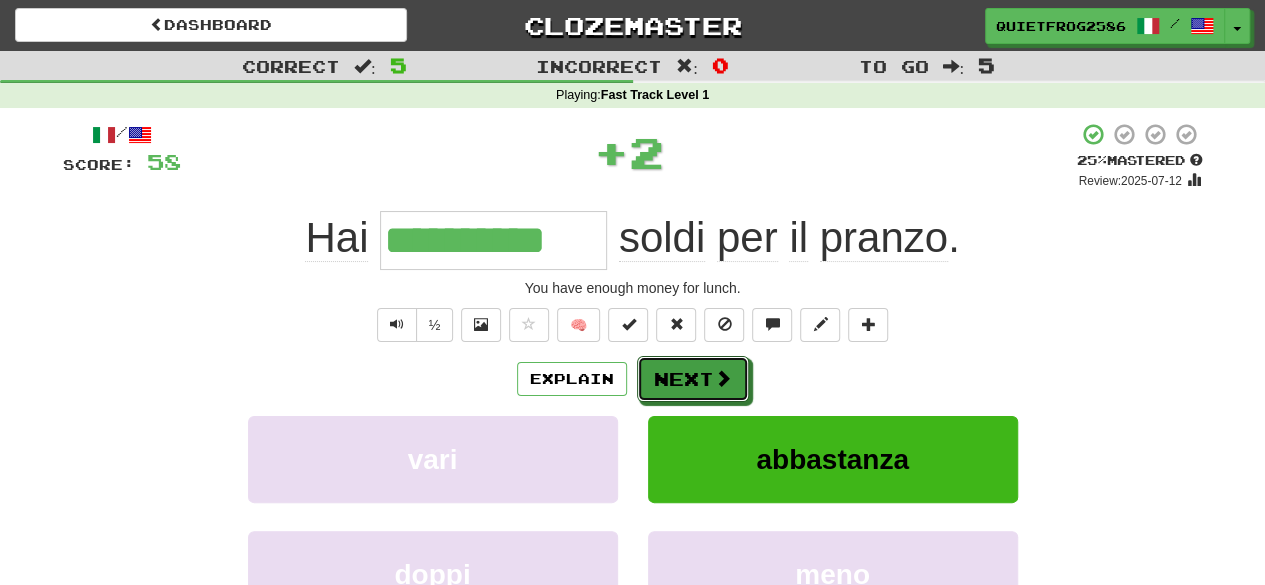 click on "Next" at bounding box center [693, 379] 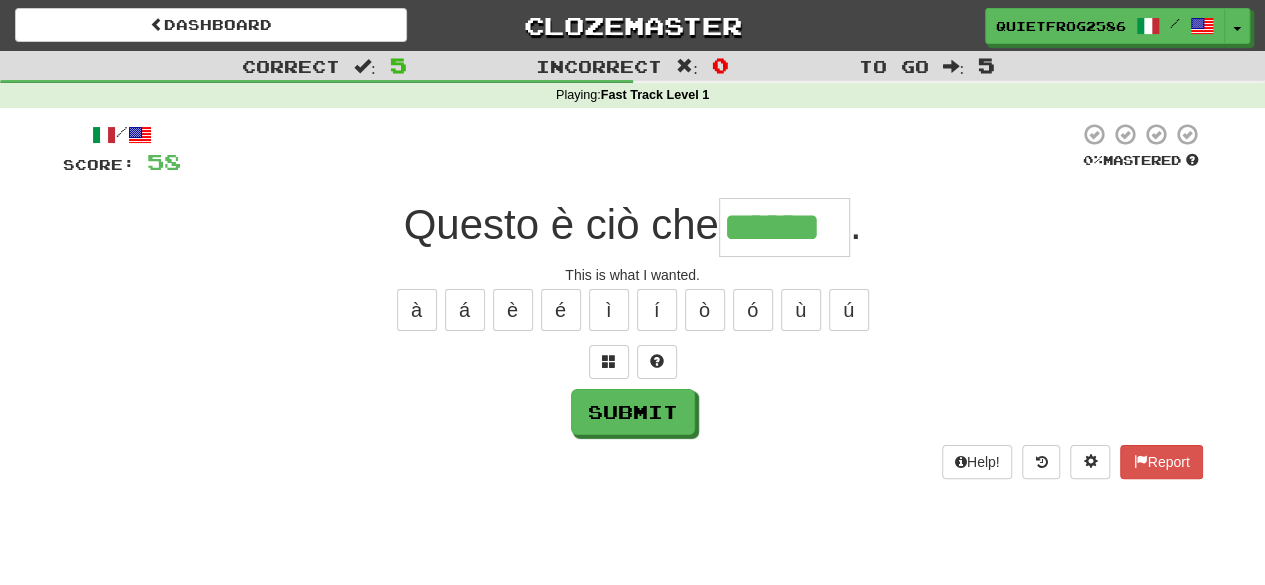 type on "******" 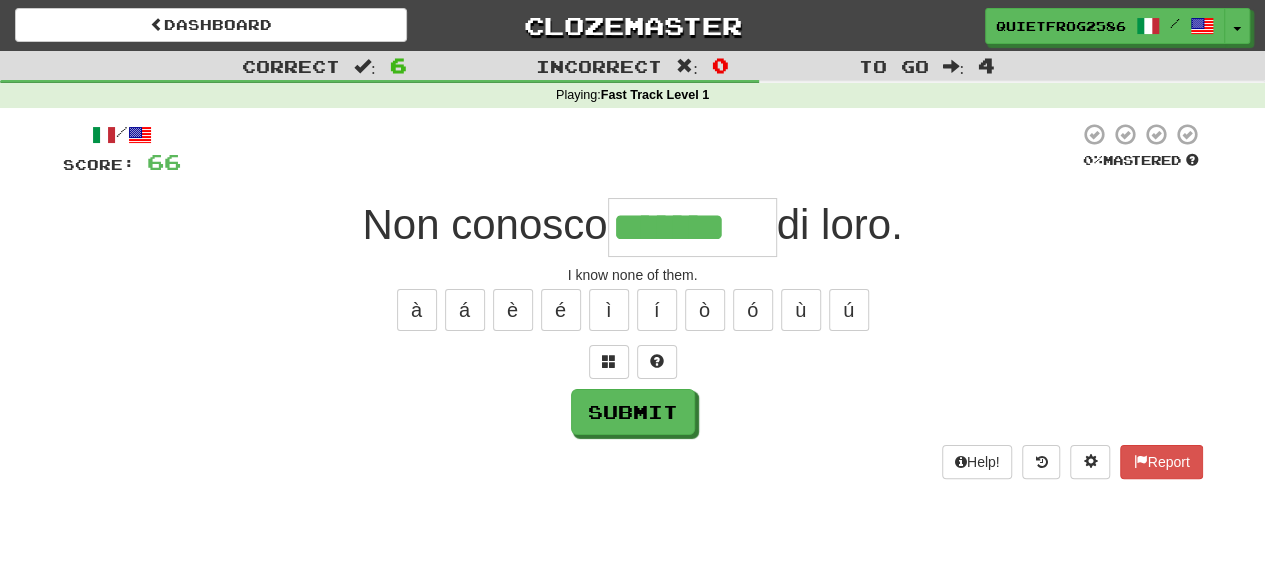 type on "*******" 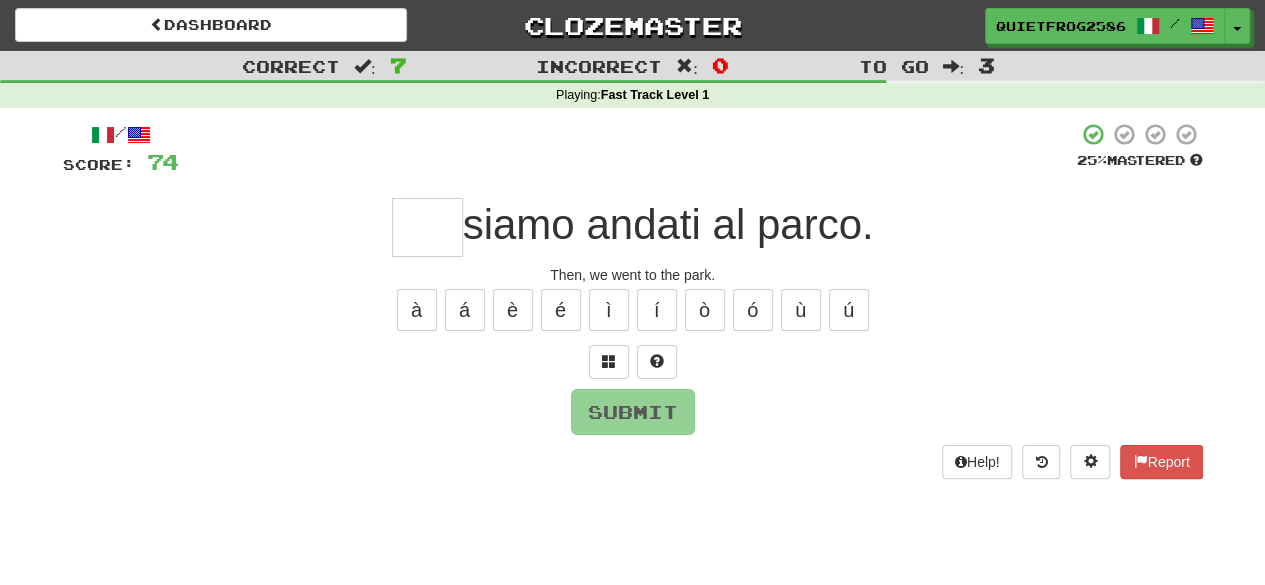 type on "*" 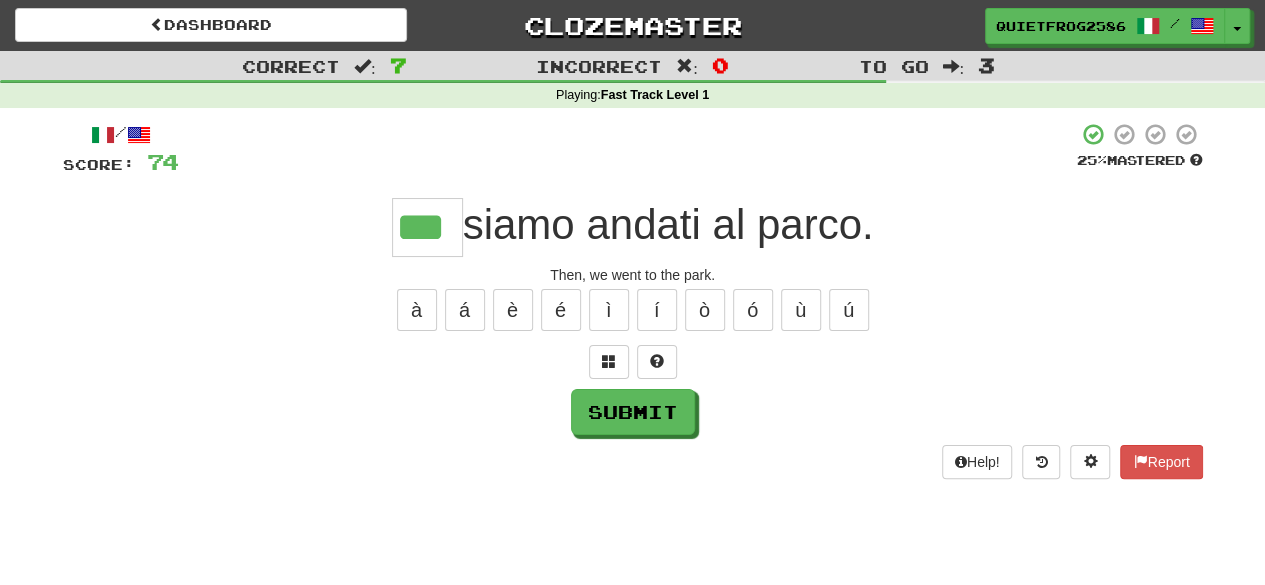 type on "***" 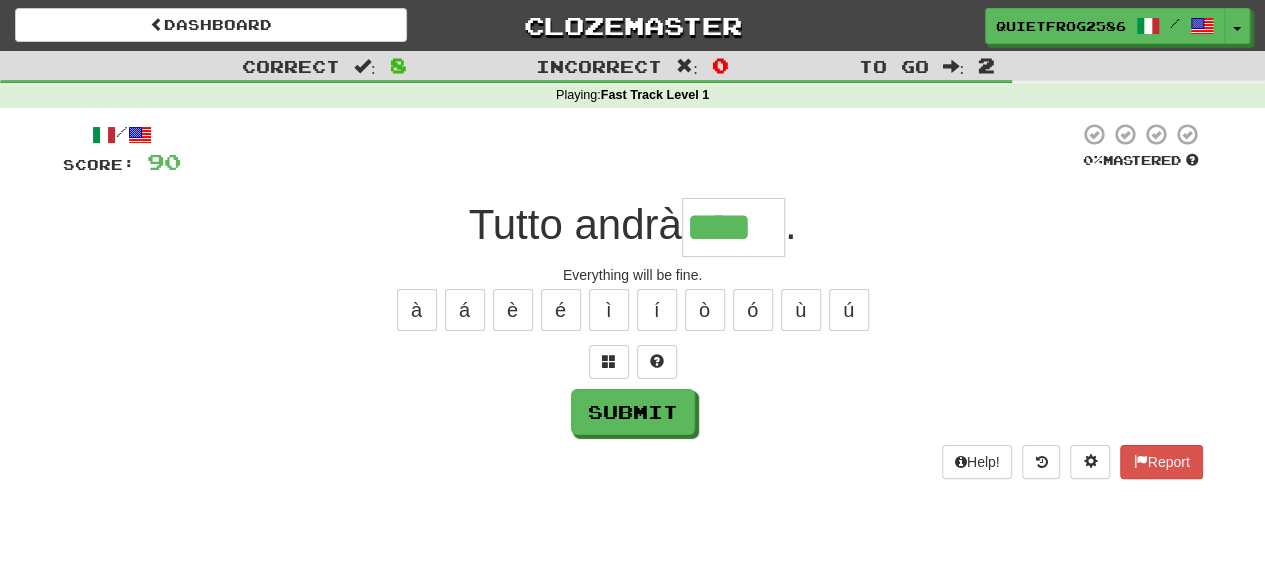type on "****" 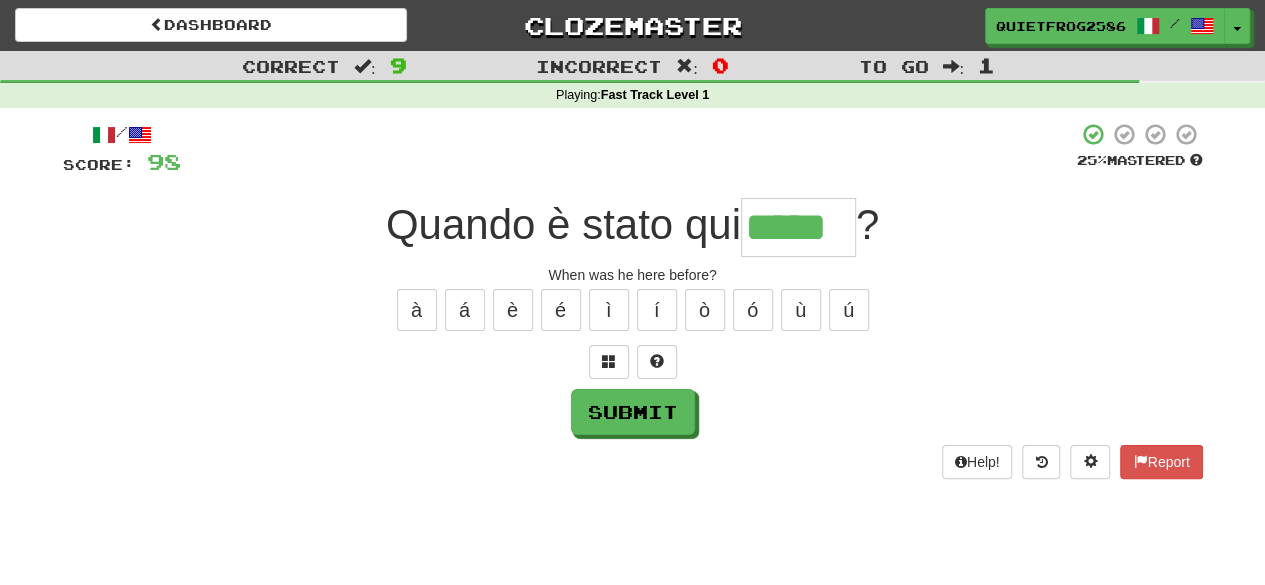type on "*****" 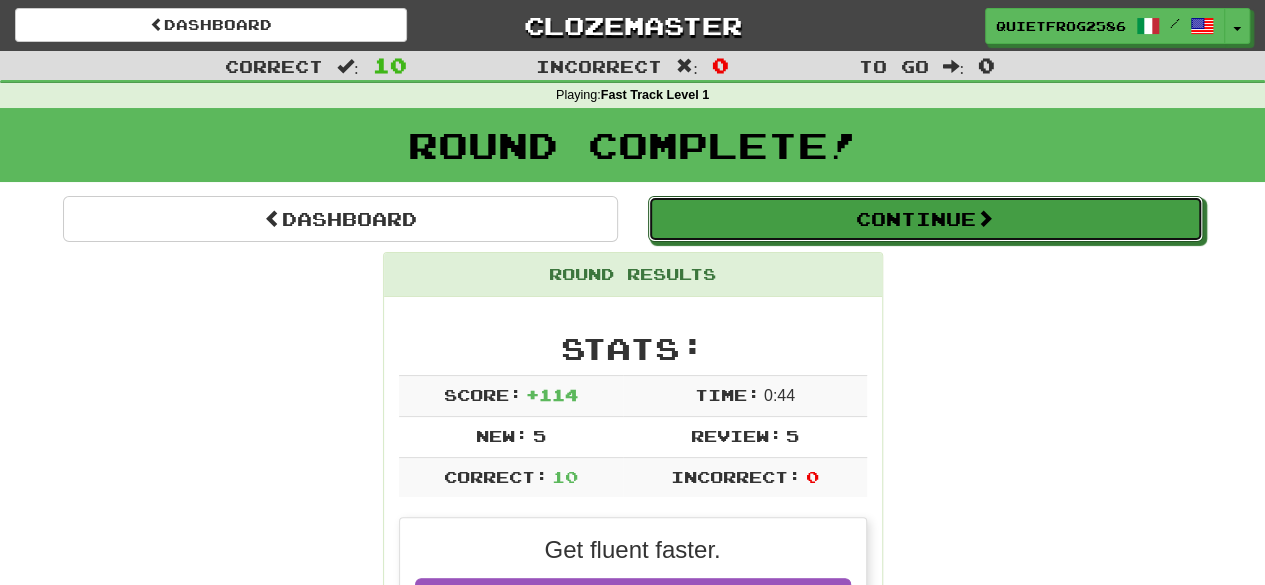 click on "Continue" at bounding box center (925, 219) 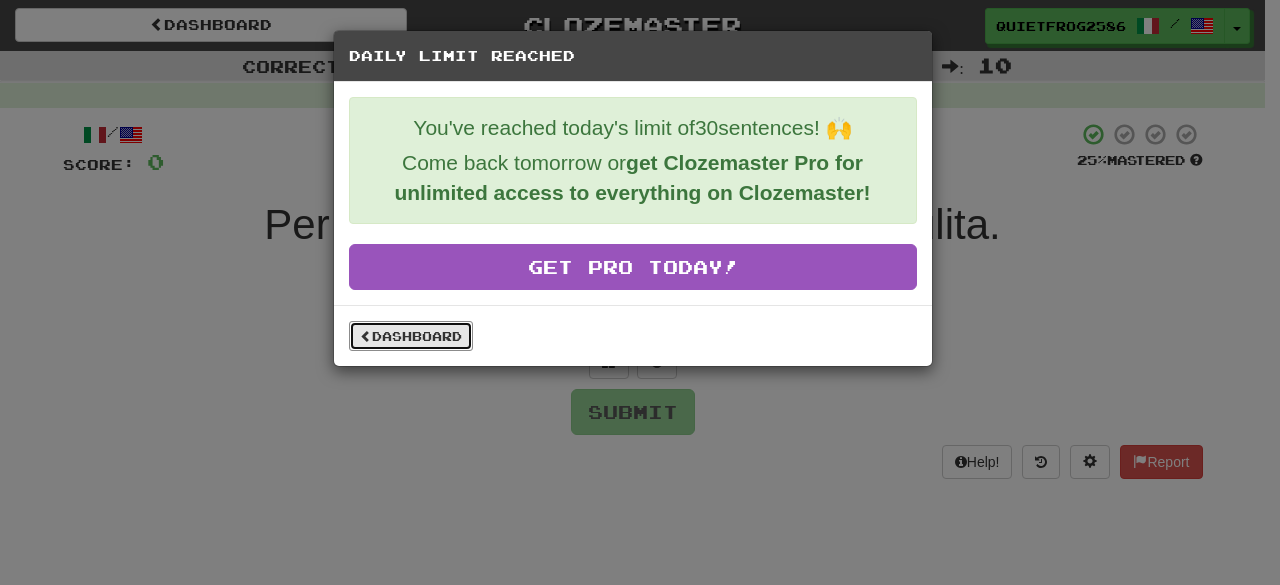 click on "Dashboard" at bounding box center (411, 336) 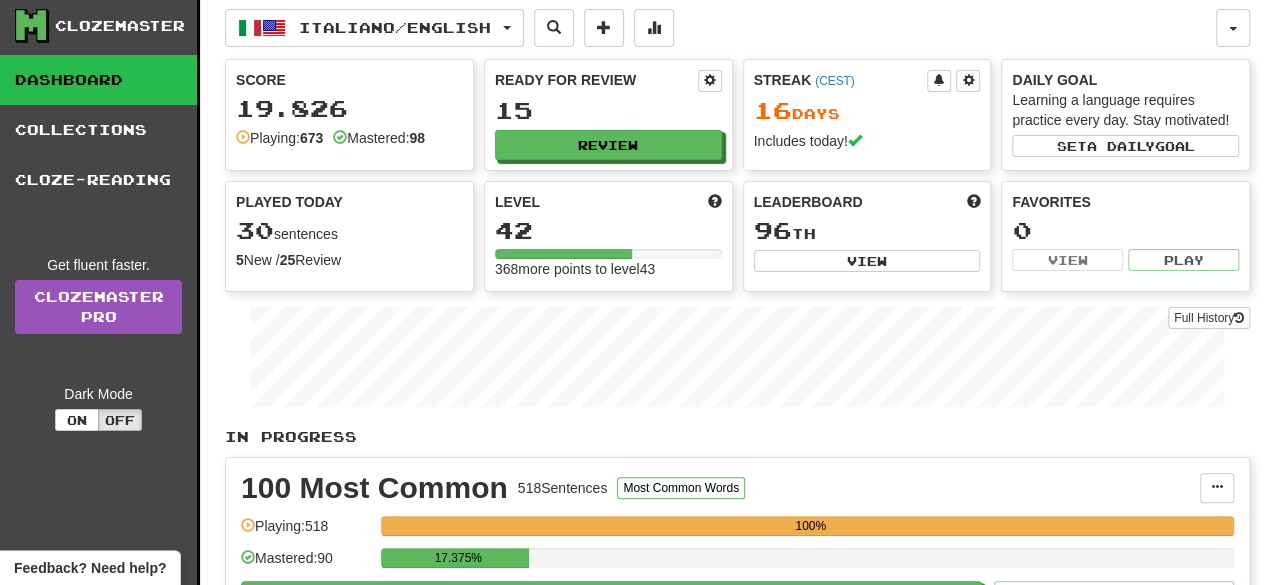 scroll, scrollTop: 1, scrollLeft: 0, axis: vertical 